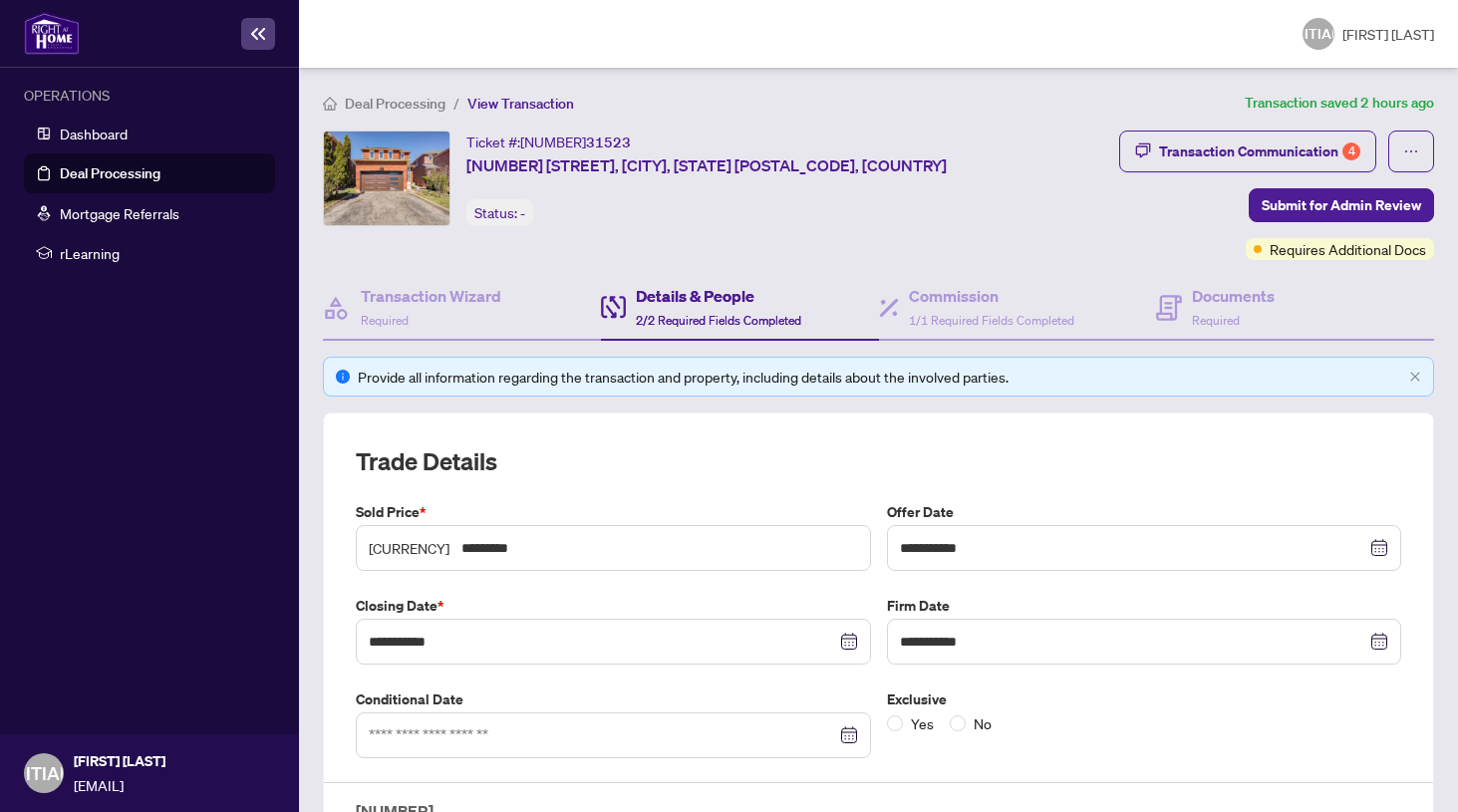 scroll, scrollTop: 0, scrollLeft: 0, axis: both 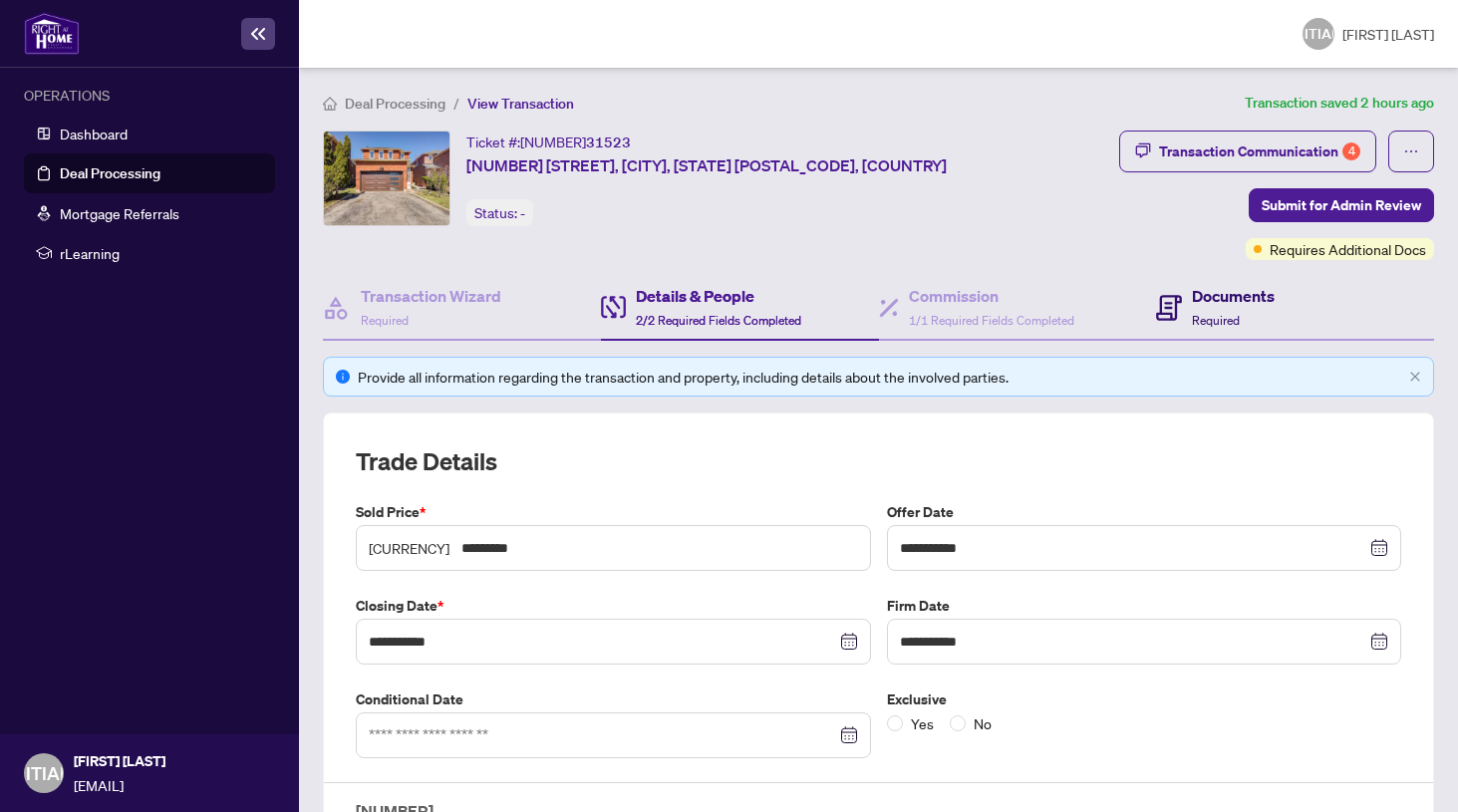 click on "Documents" at bounding box center (1233, 296) 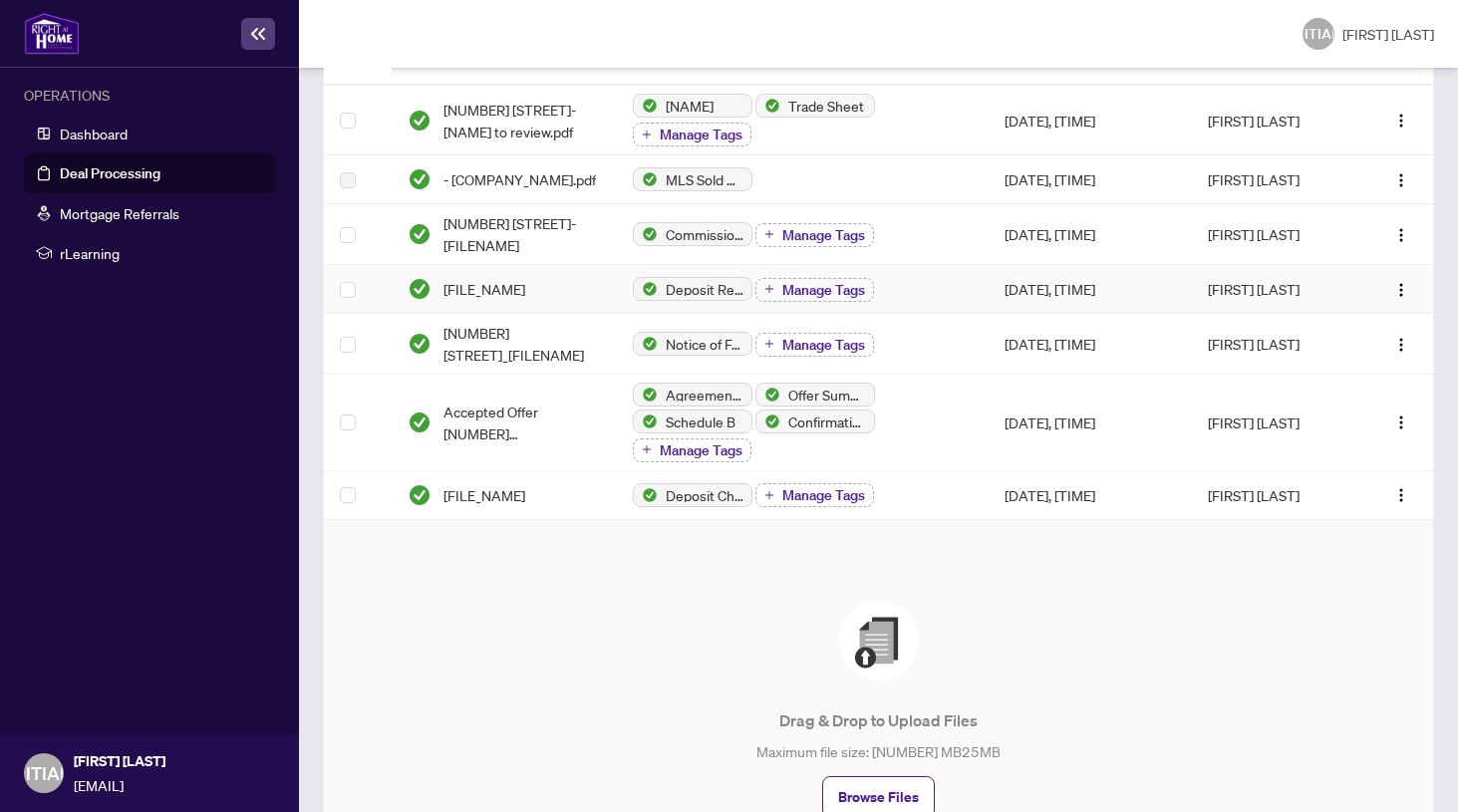 scroll, scrollTop: 394, scrollLeft: 0, axis: vertical 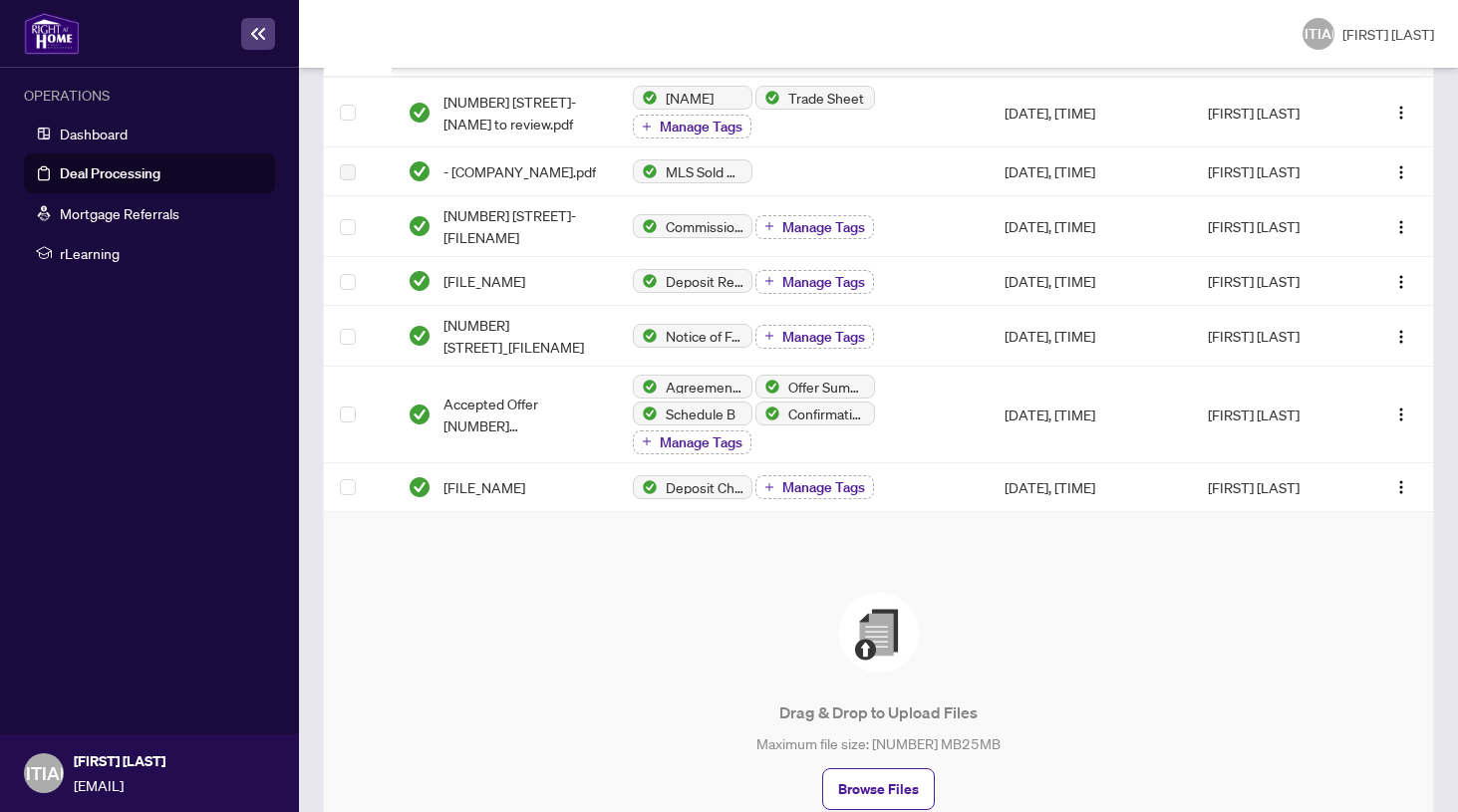 click at bounding box center [879, 633] 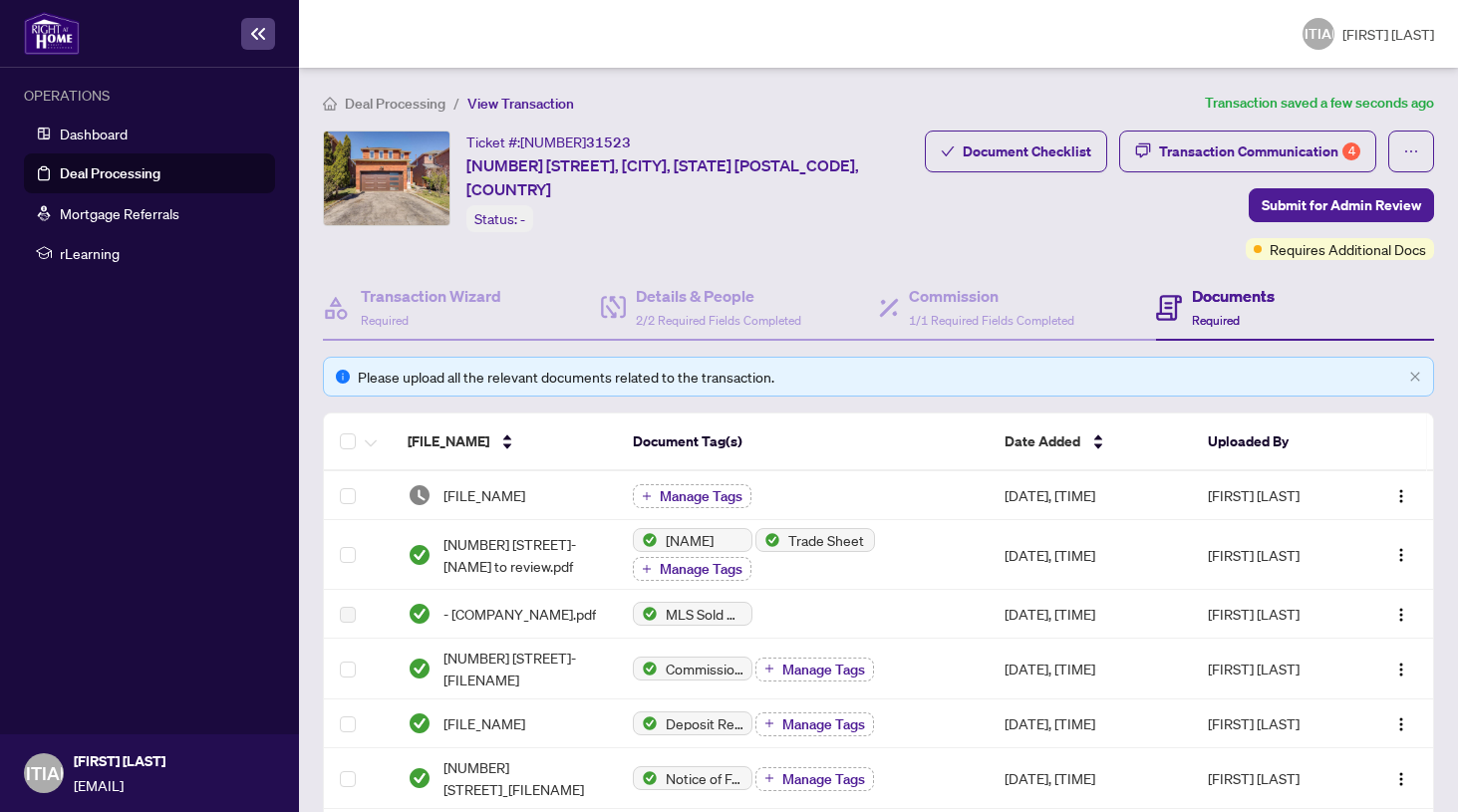 scroll, scrollTop: 0, scrollLeft: 0, axis: both 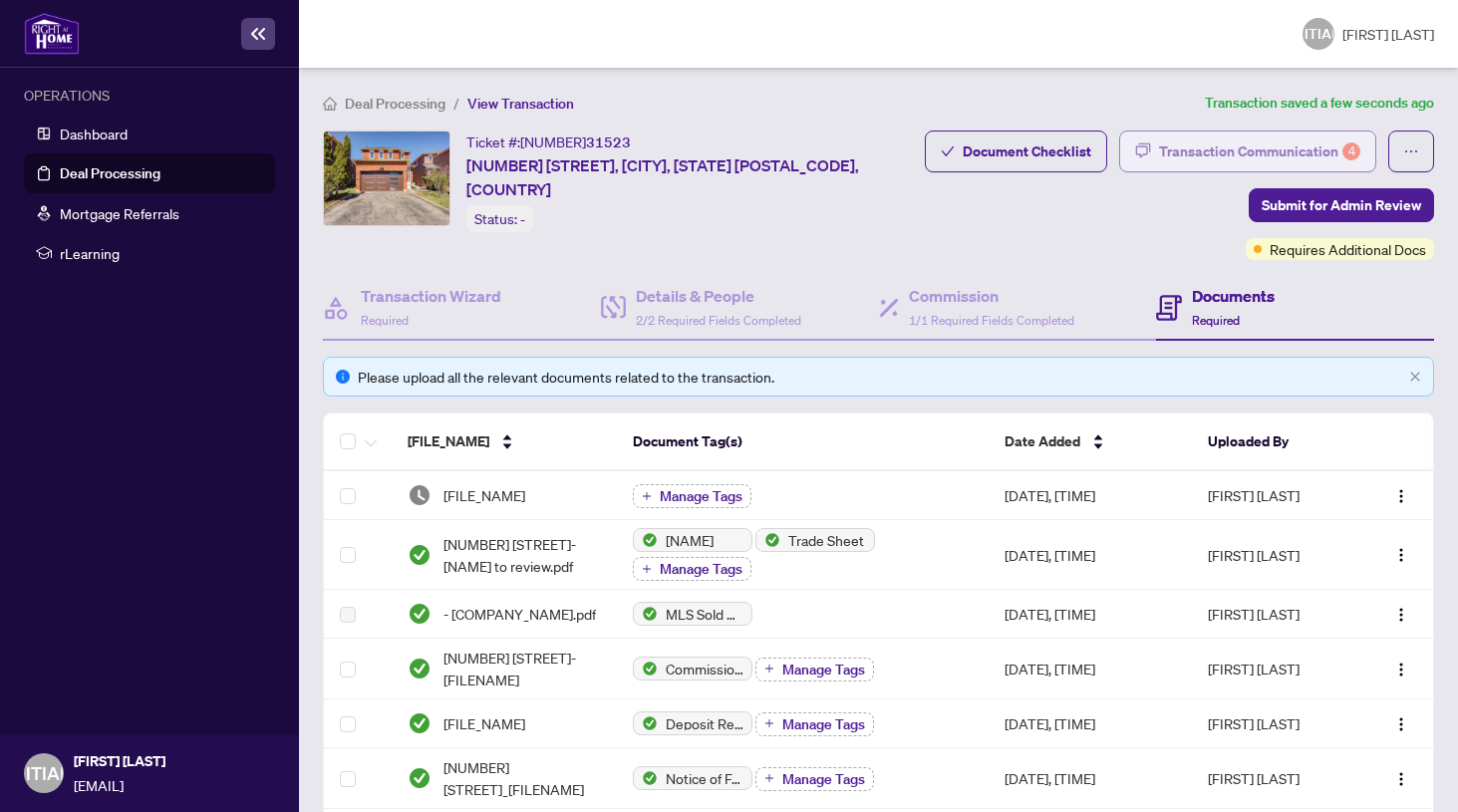 click on "Transaction Communication 4" at bounding box center (1260, 151) 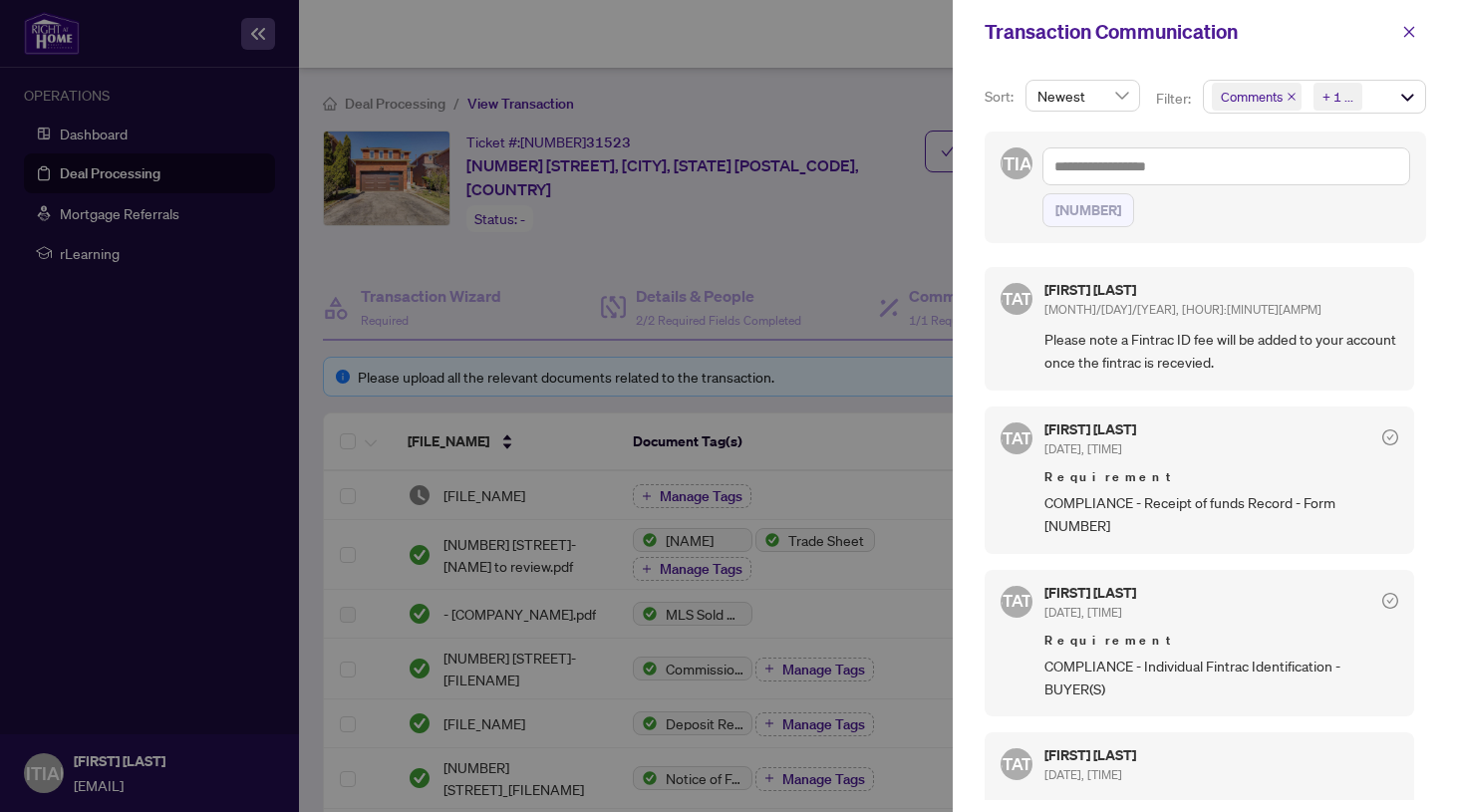 scroll, scrollTop: 0, scrollLeft: 0, axis: both 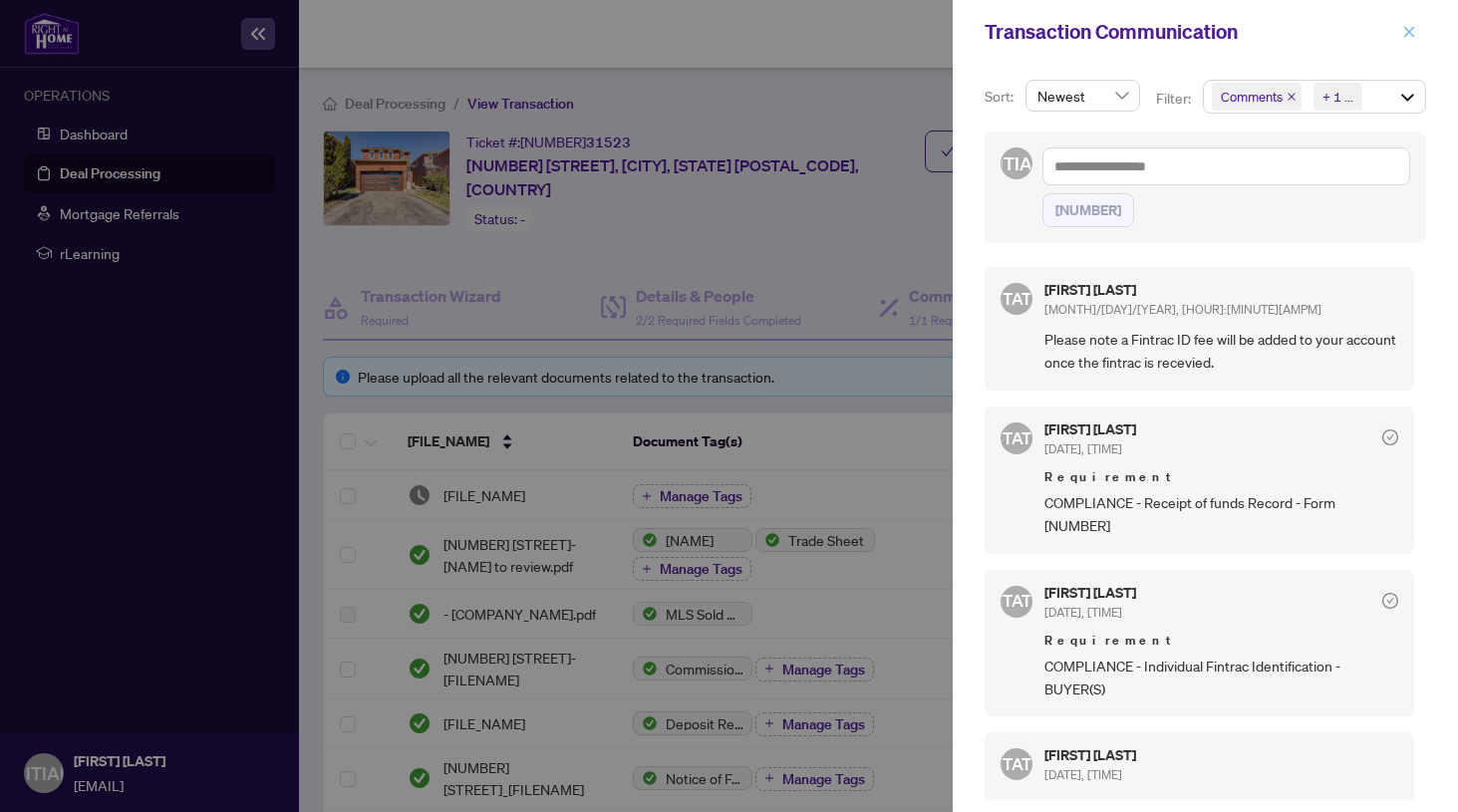 click at bounding box center [1409, 32] 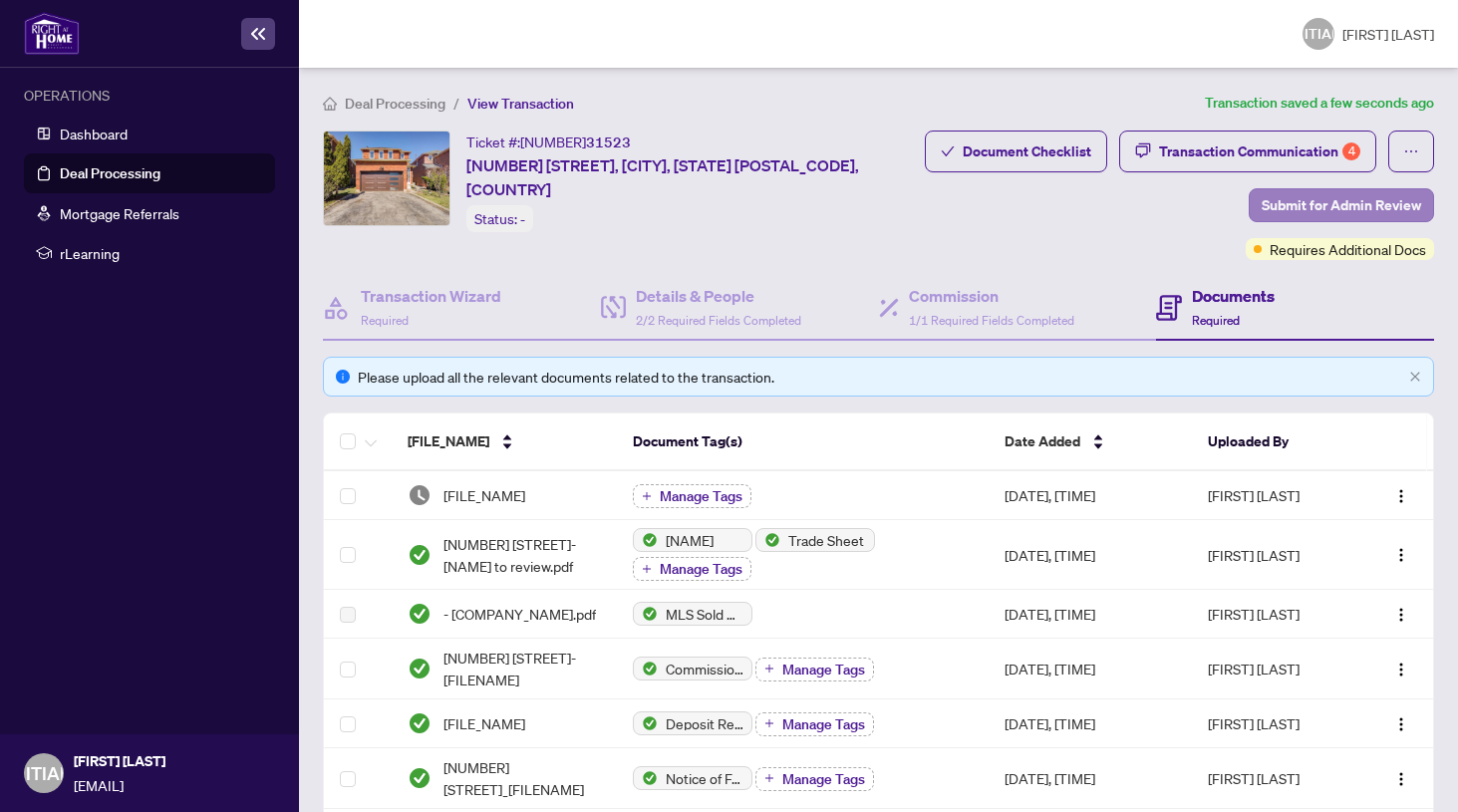 click on "Submit for Admin Review" at bounding box center [1341, 205] 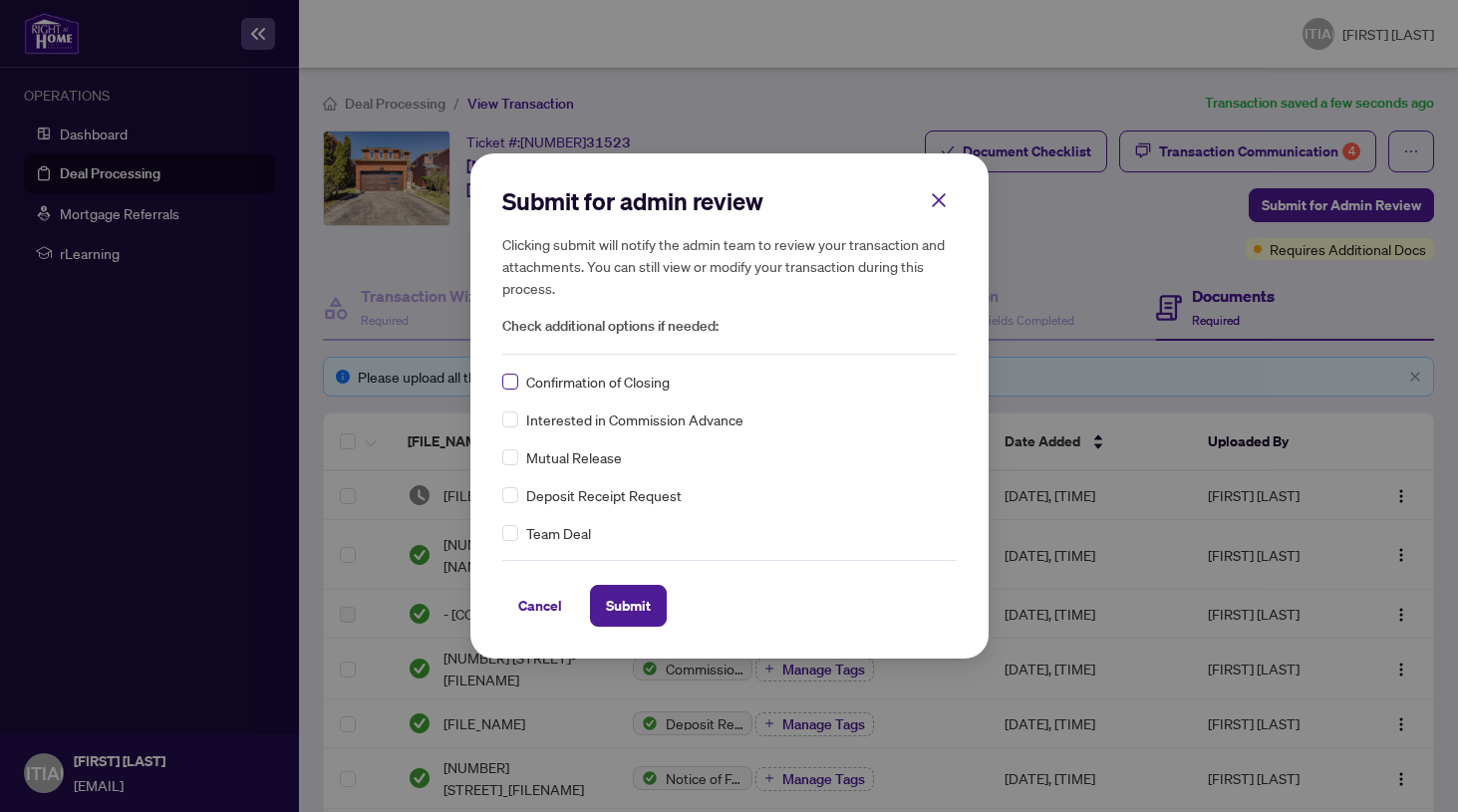 click at bounding box center [510, 382] 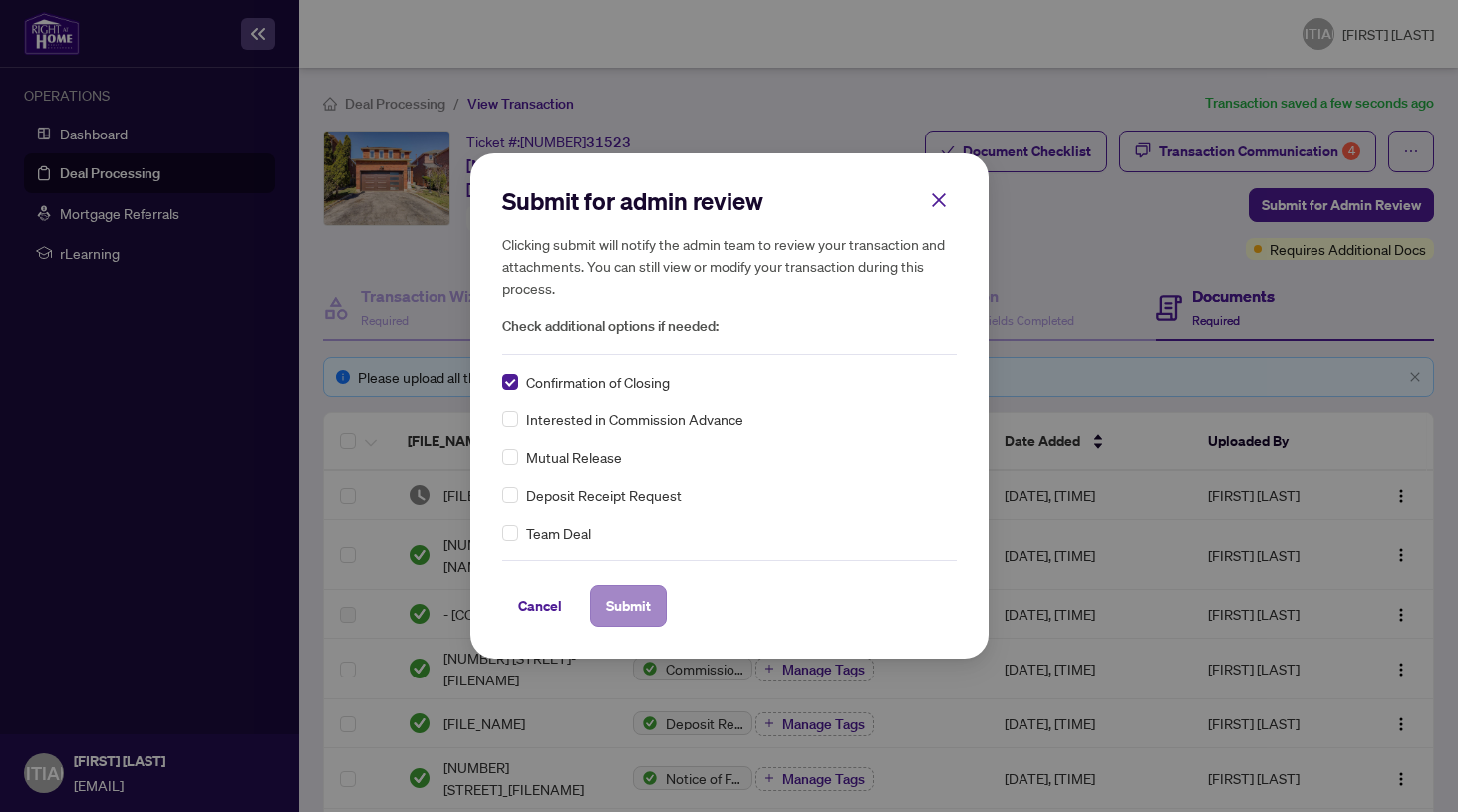 click on "Submit" at bounding box center [628, 606] 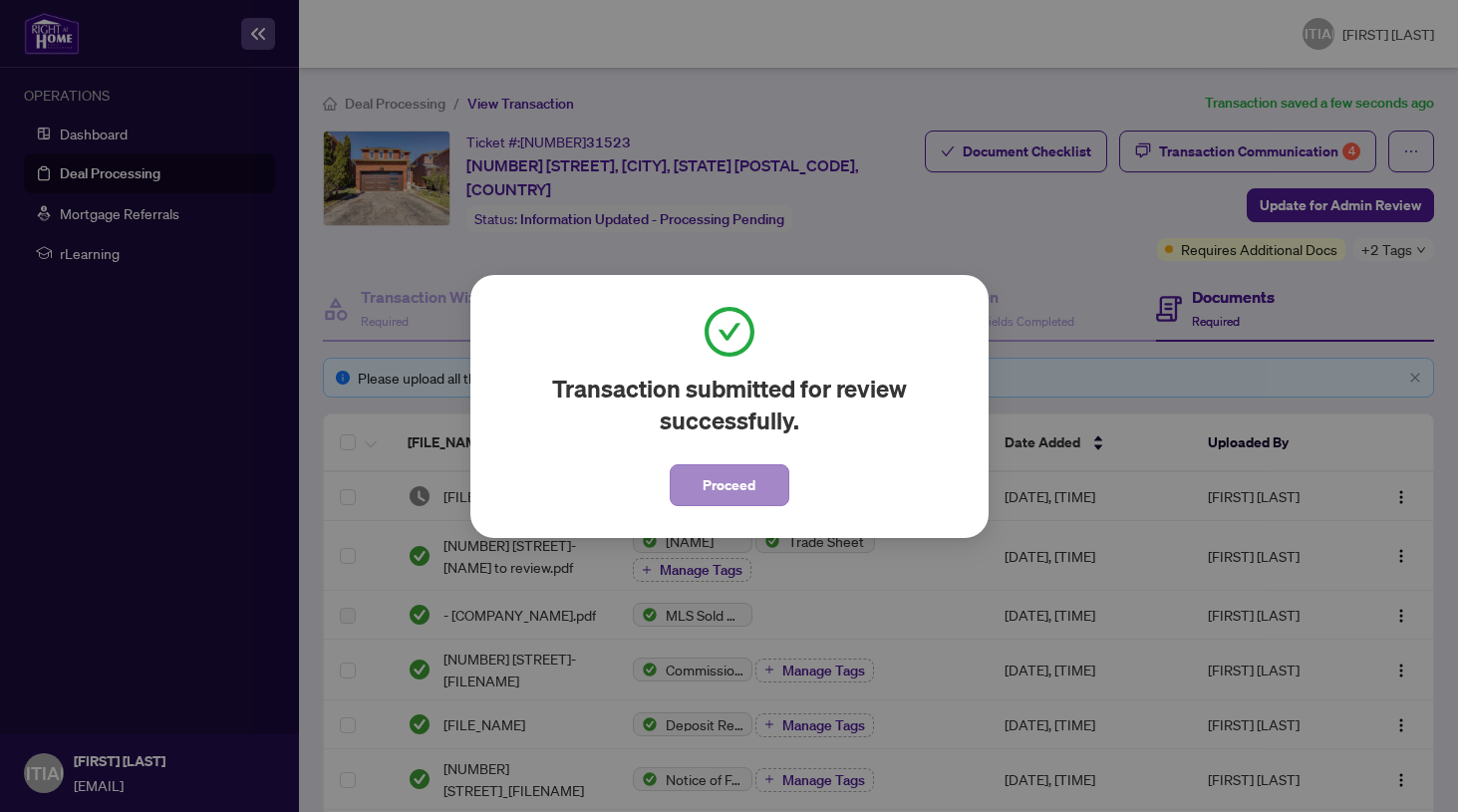 click on "Proceed" at bounding box center (729, 485) 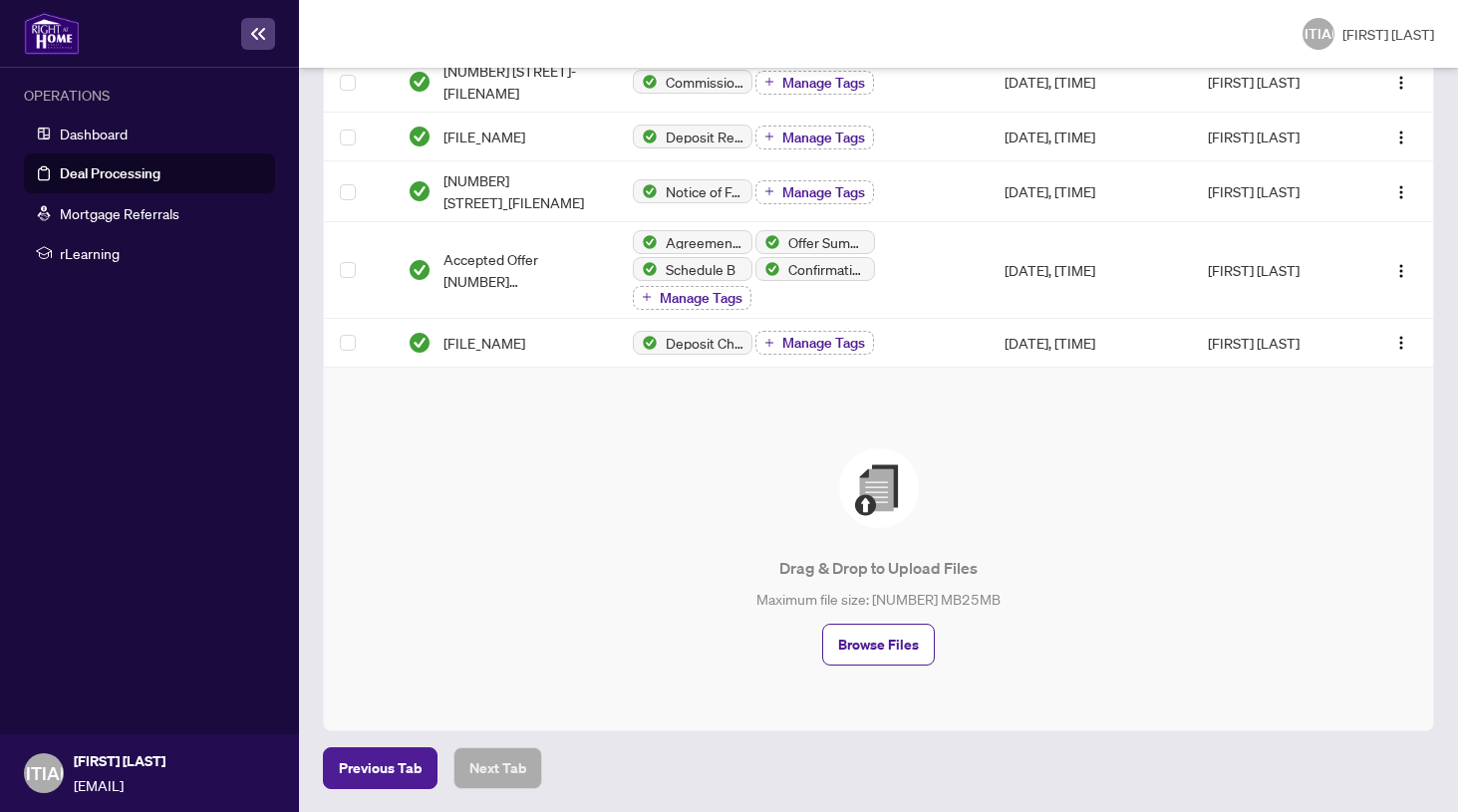 scroll, scrollTop: 282, scrollLeft: 0, axis: vertical 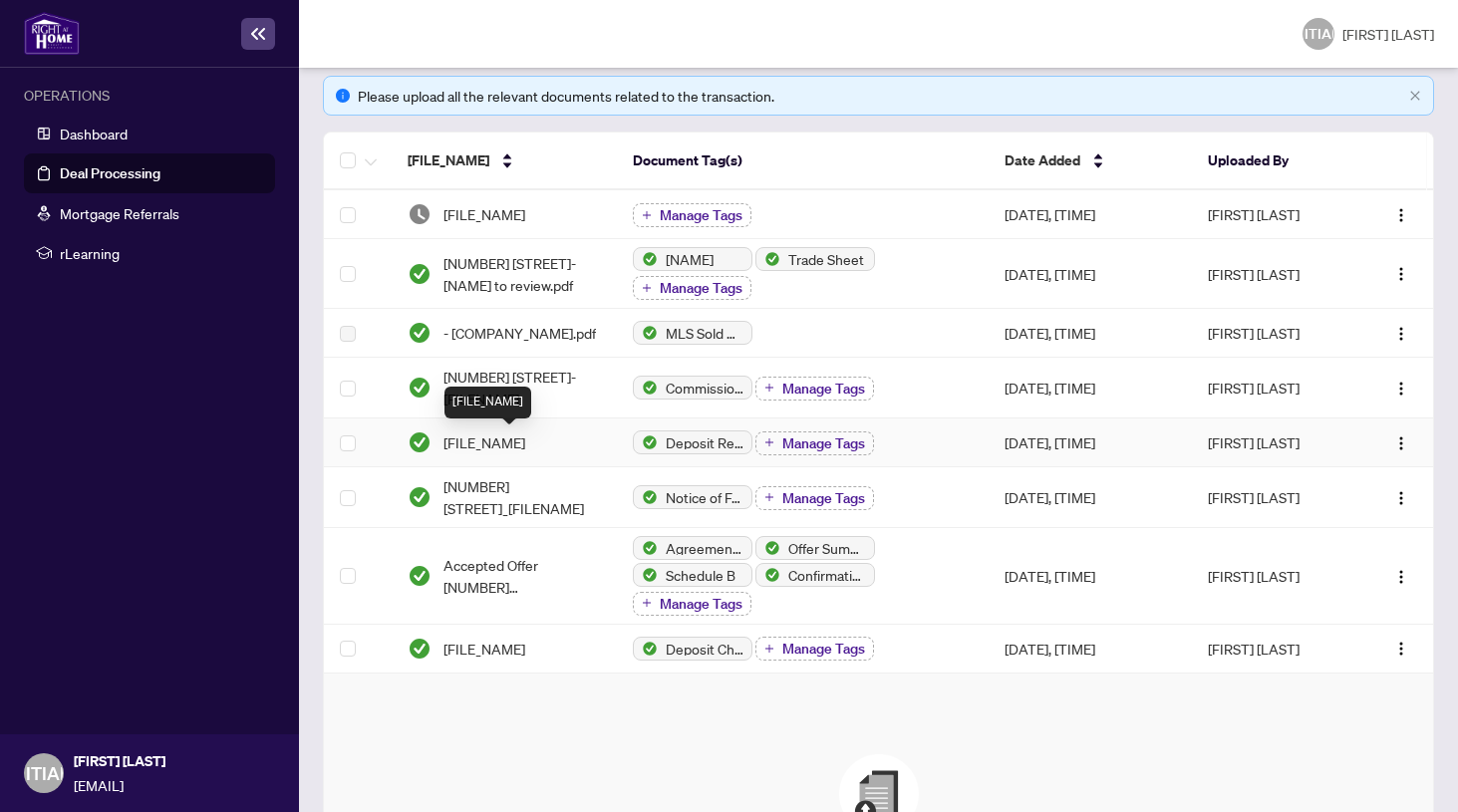 click on "4-17-2025 EFT 1.pdf" at bounding box center (484, 442) 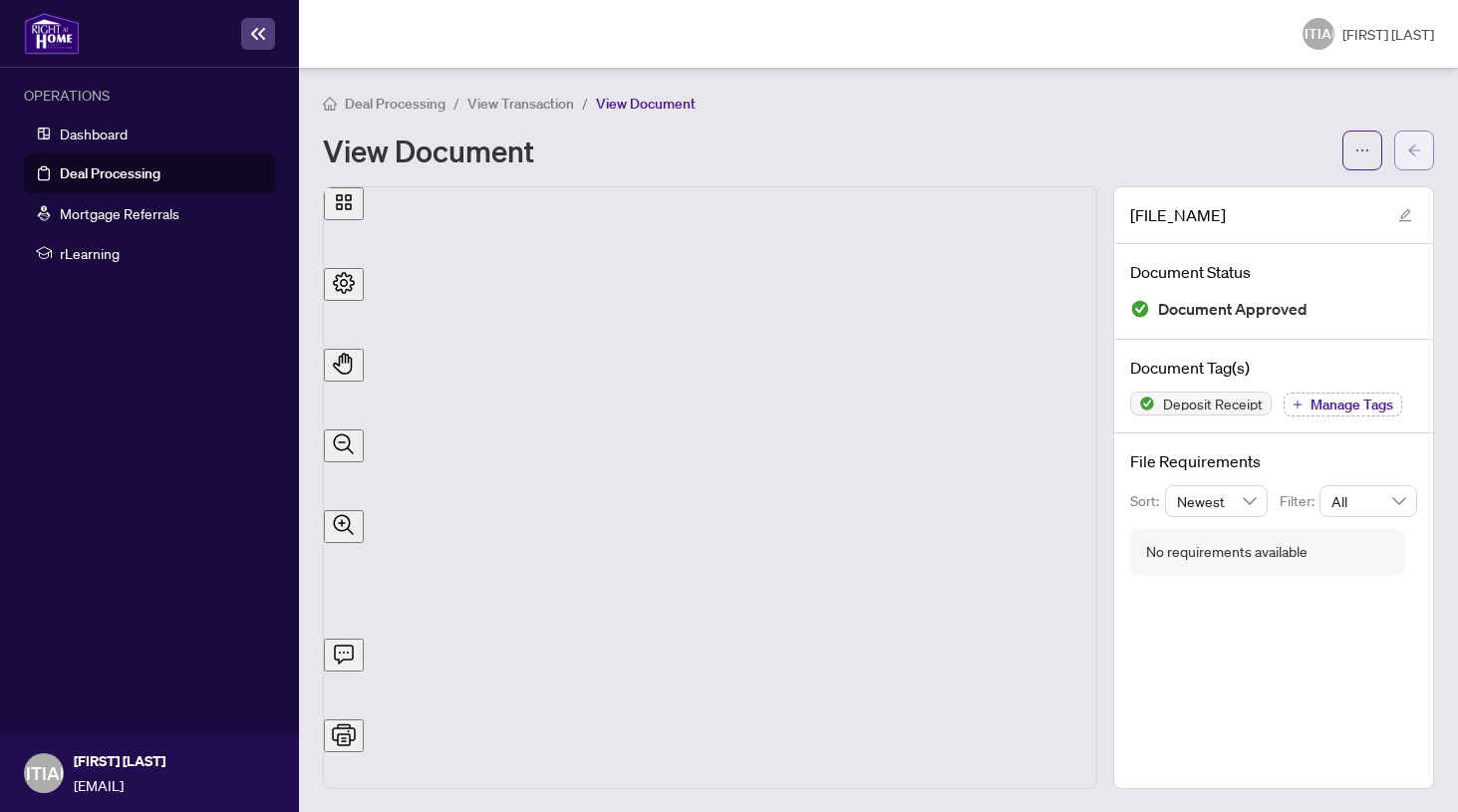 click at bounding box center [1414, 150] 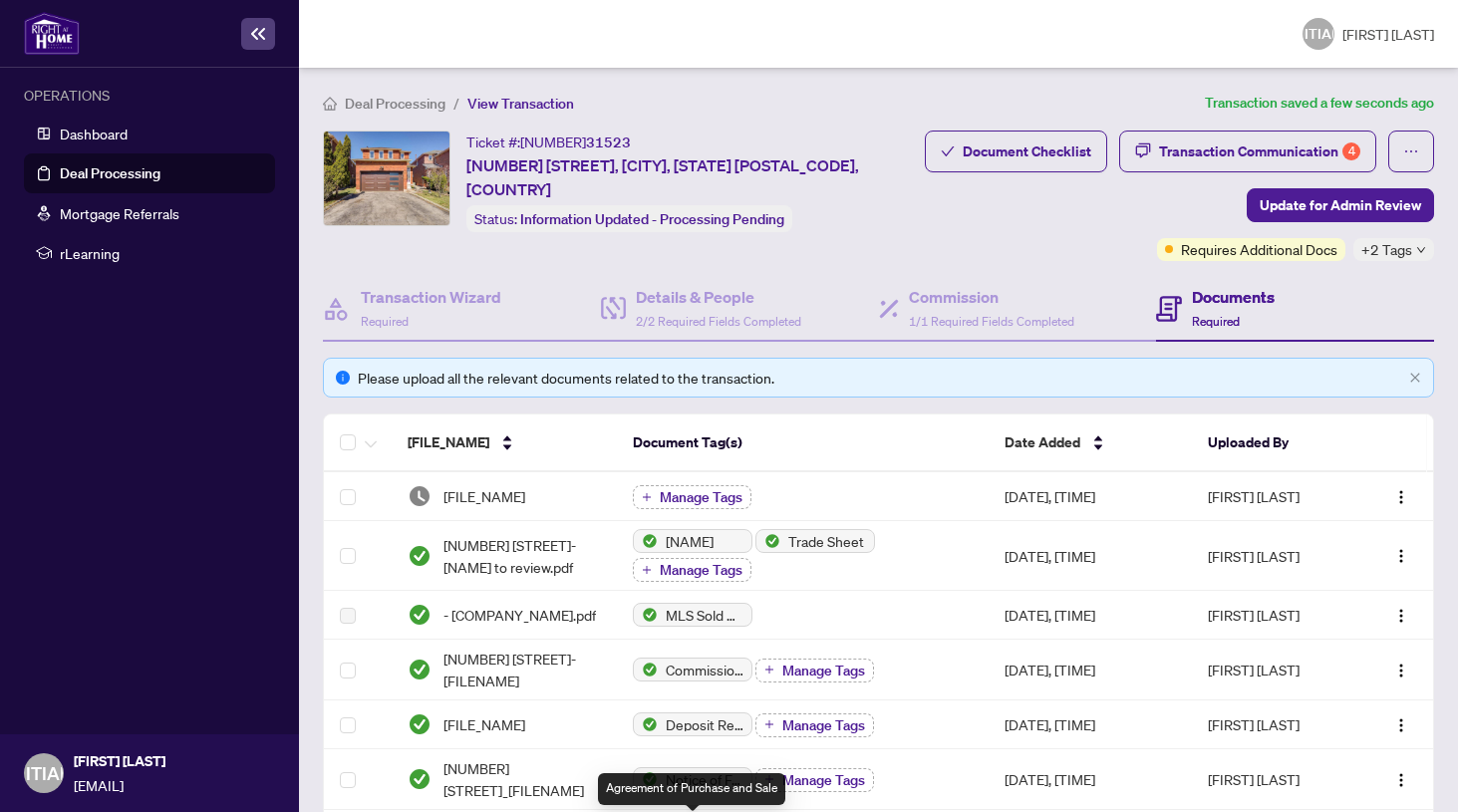 scroll, scrollTop: 0, scrollLeft: 0, axis: both 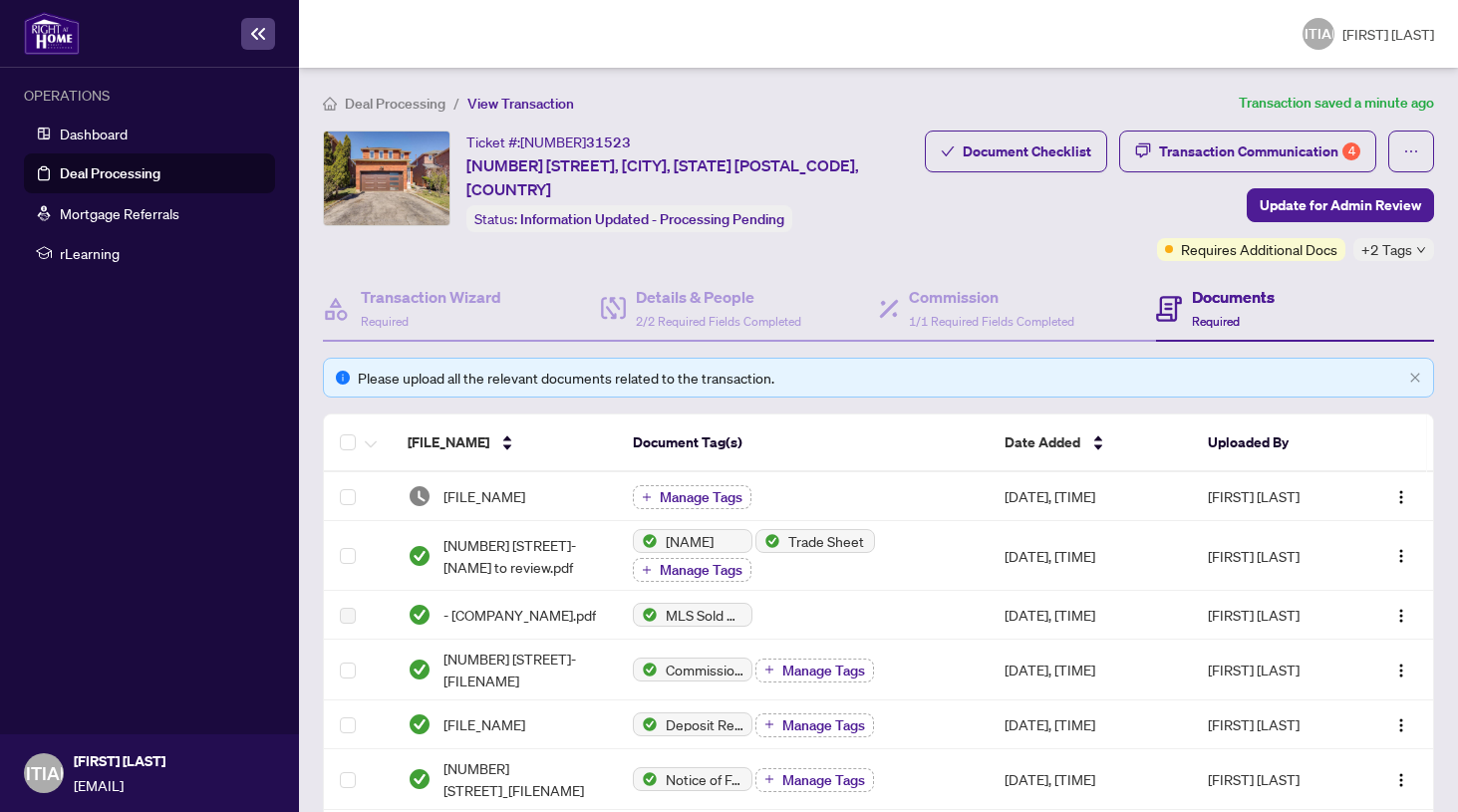 click on "Deal Processing" at bounding box center [395, 104] 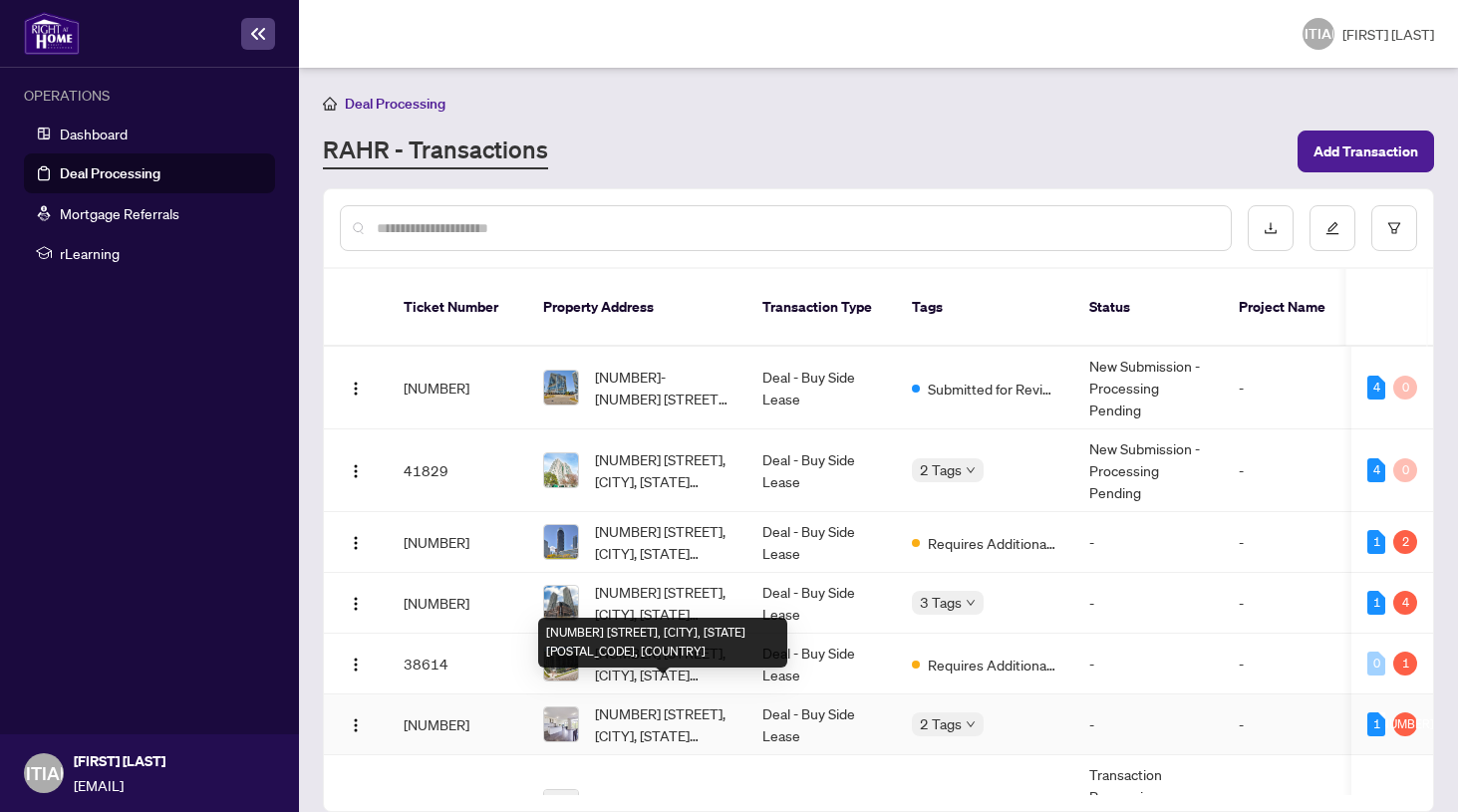 click on "[ADDRESS], [CITY], [STATE] [POSTAL_CODE], [COUNTRY]" at bounding box center [663, 724] 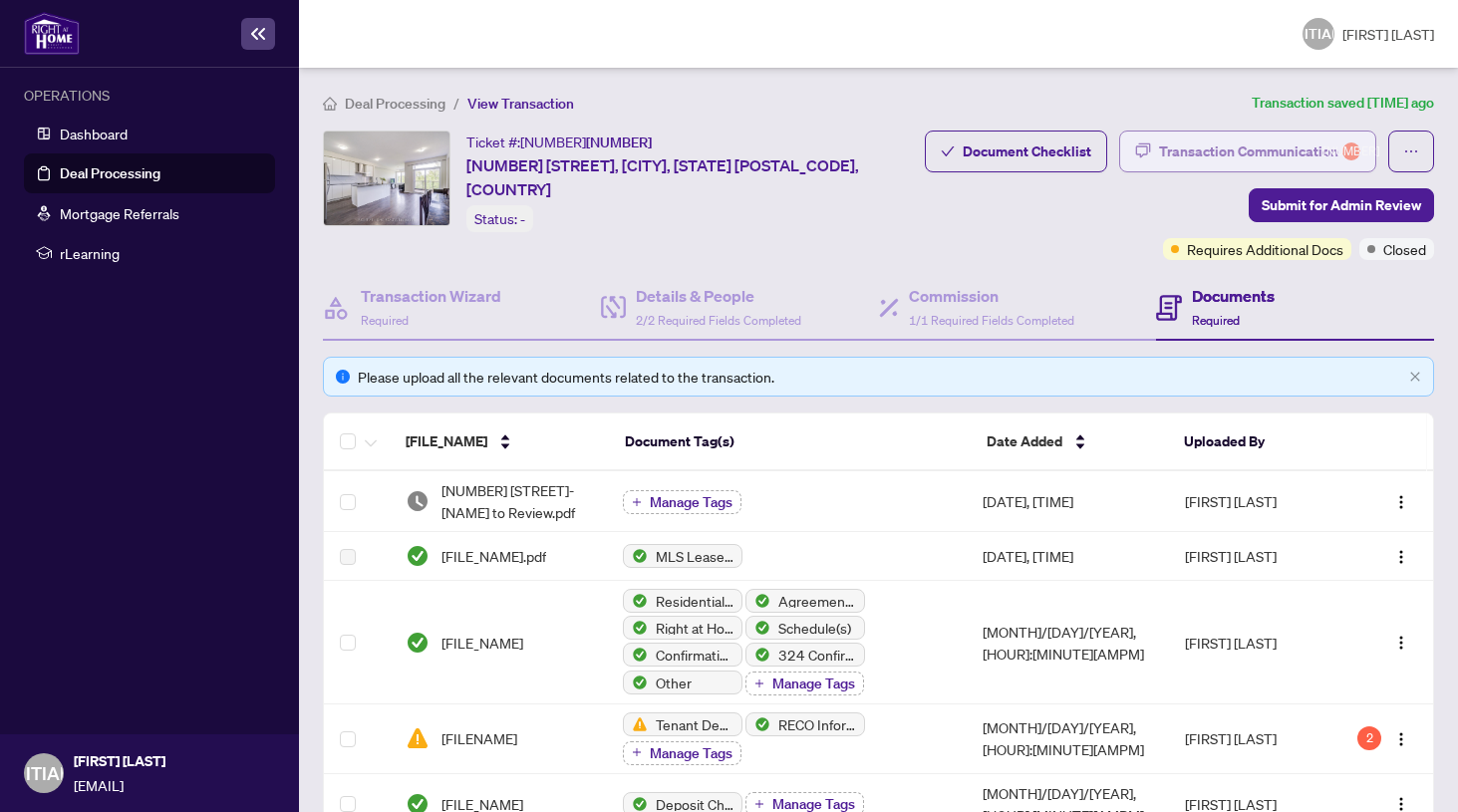 click on "Transaction Communication 3" at bounding box center [1260, 151] 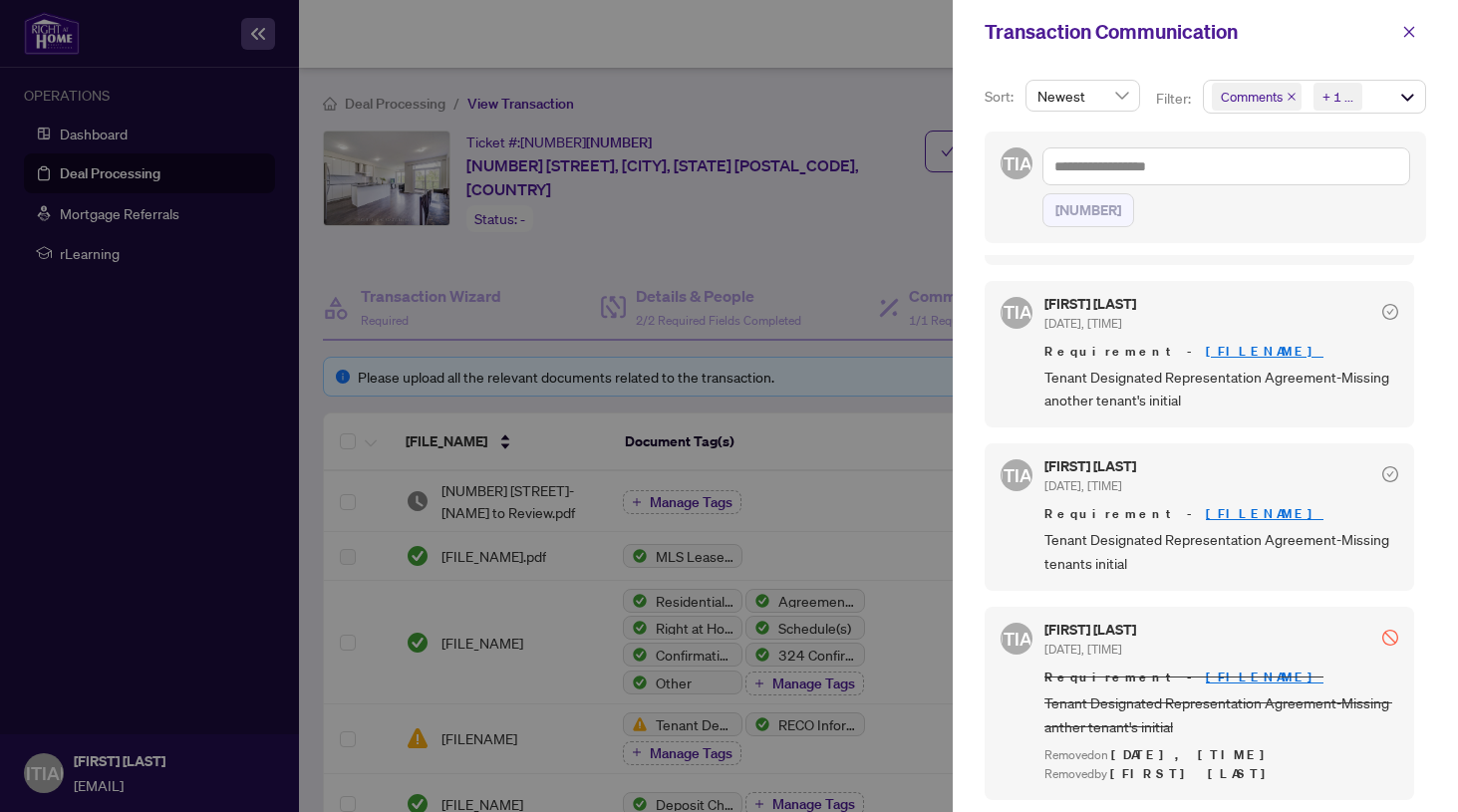 scroll, scrollTop: 878, scrollLeft: 0, axis: vertical 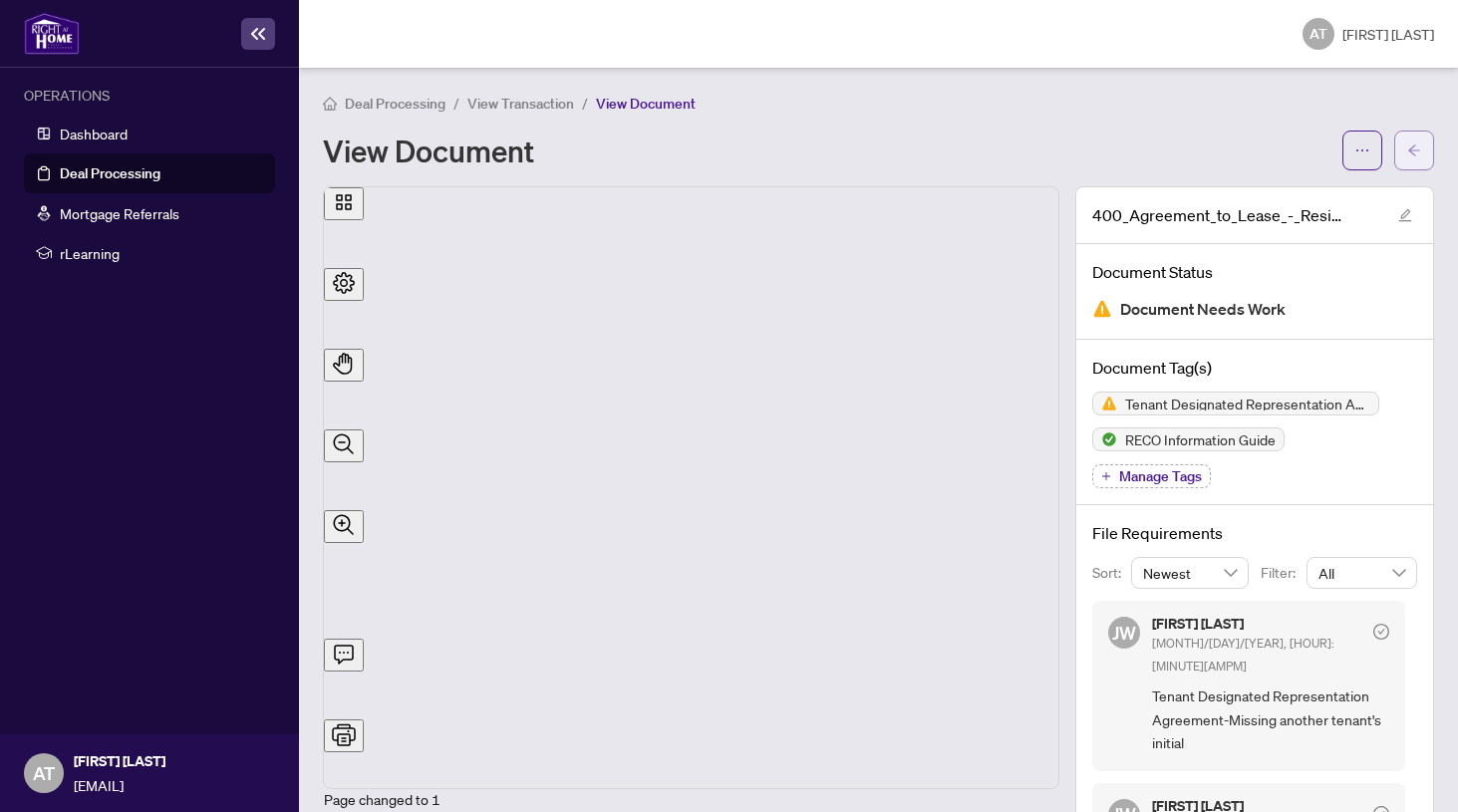 click at bounding box center [1414, 150] 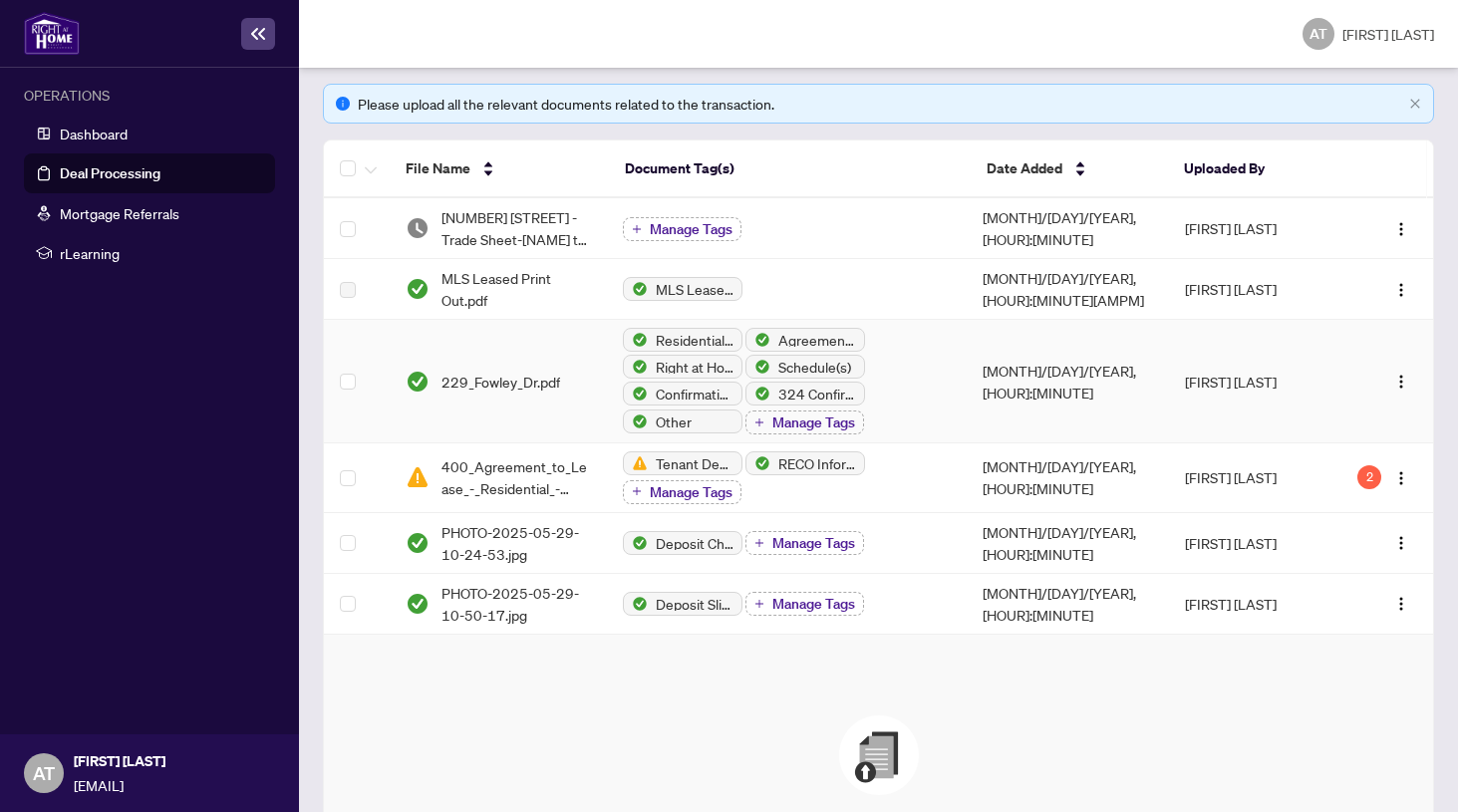 scroll, scrollTop: 280, scrollLeft: 0, axis: vertical 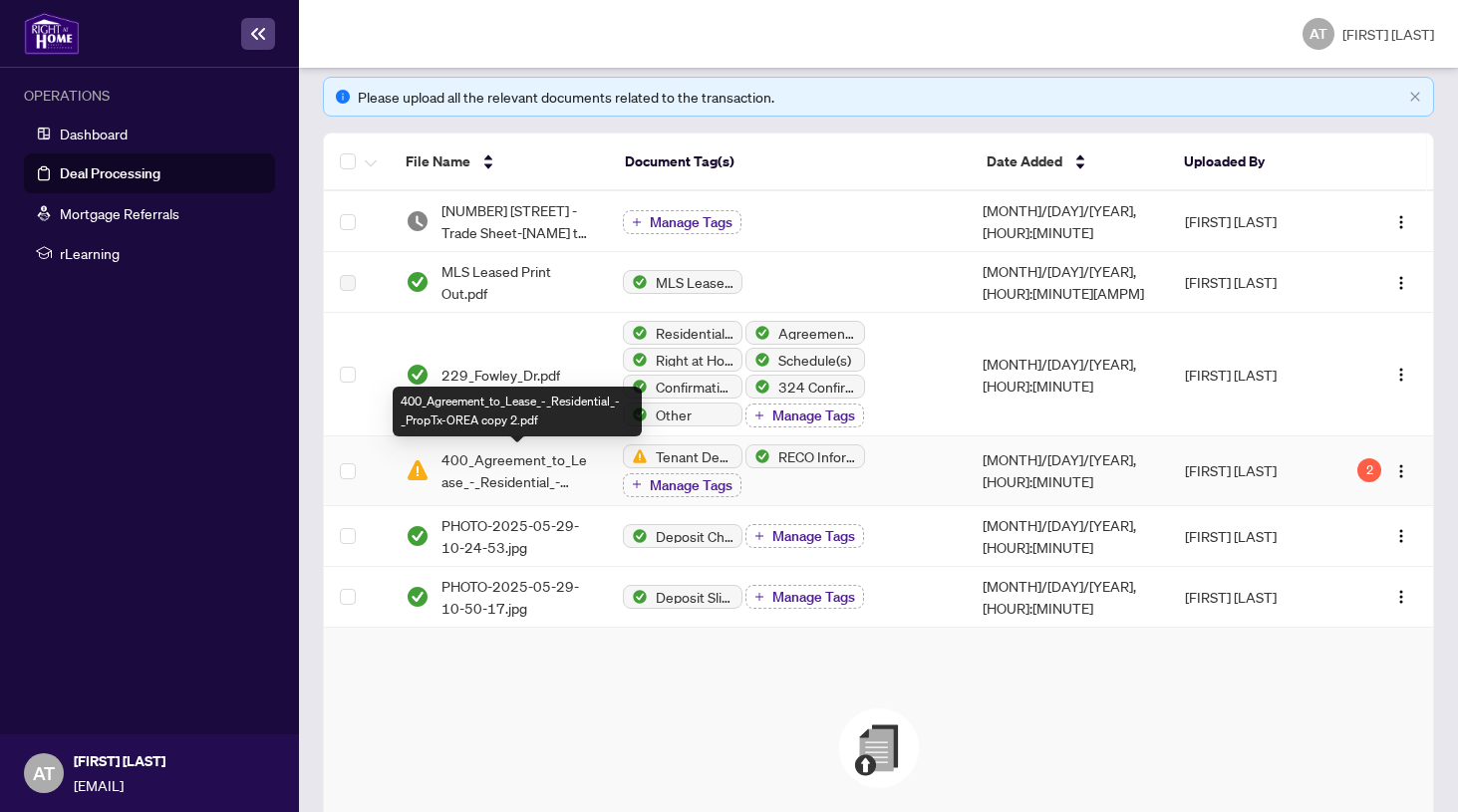 click on "400_Agreement_to_Lease_-_Residential_-_PropTx-OREA copy 2.pdf" at bounding box center [516, 470] 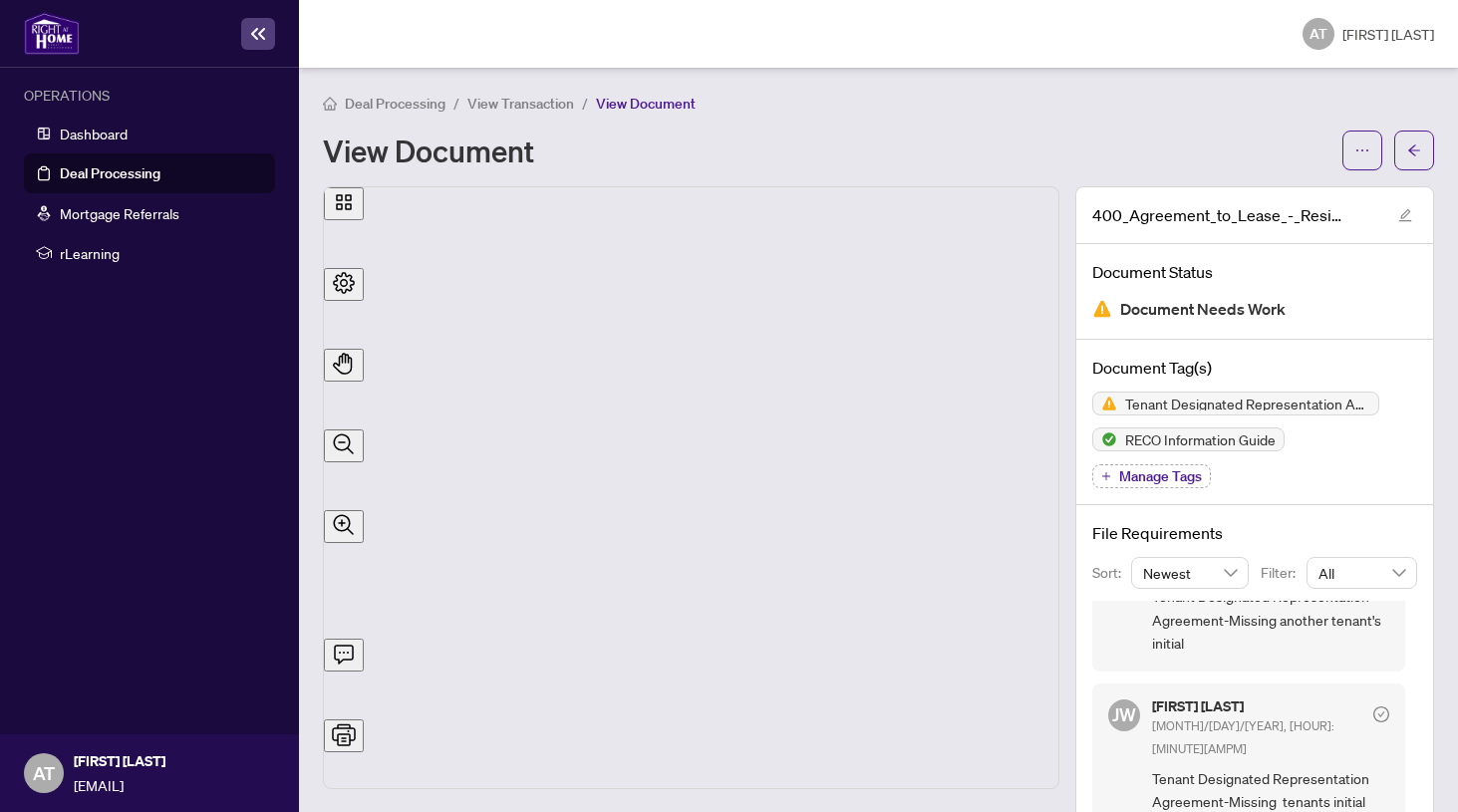 scroll, scrollTop: 273, scrollLeft: 0, axis: vertical 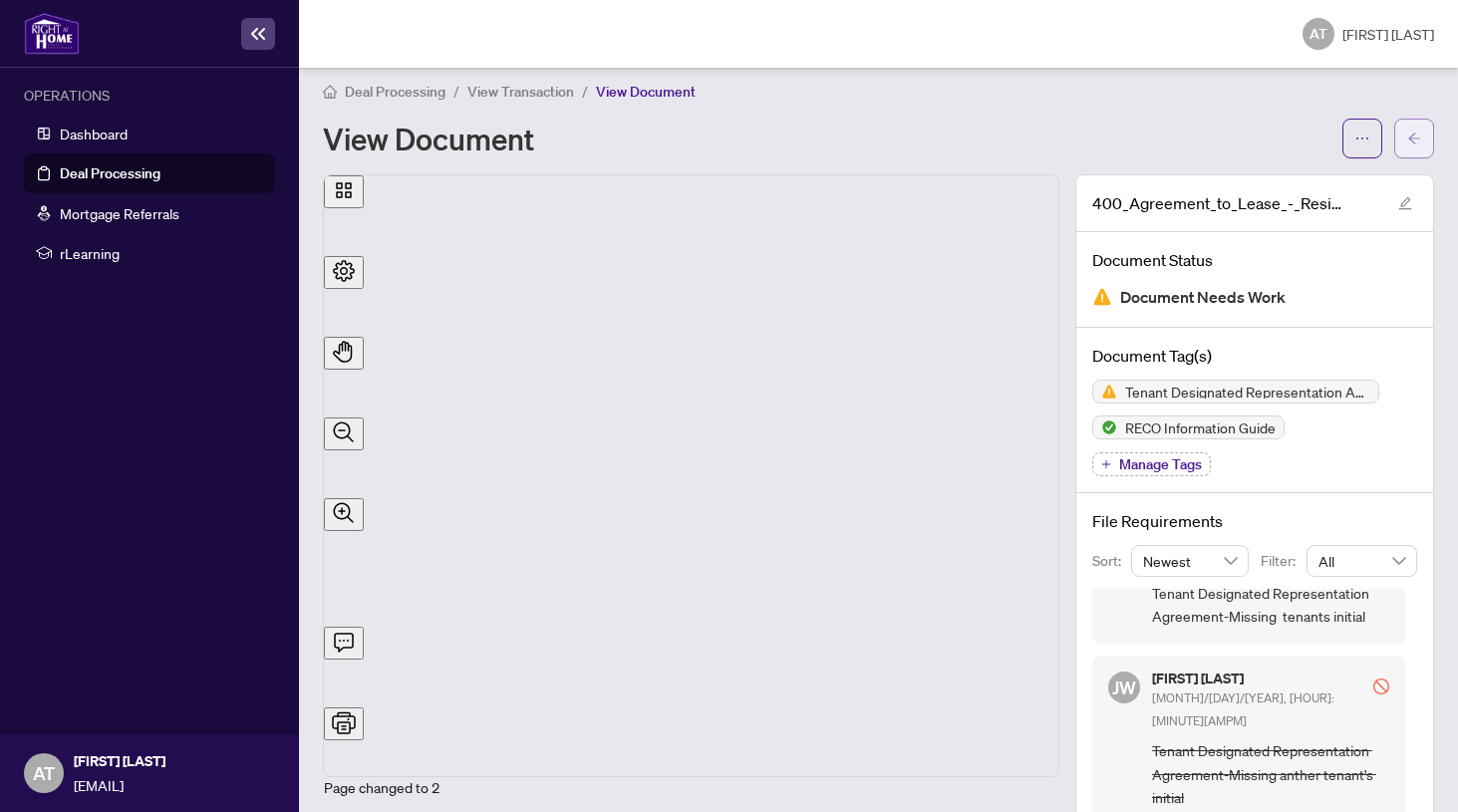 click at bounding box center (1414, 138) 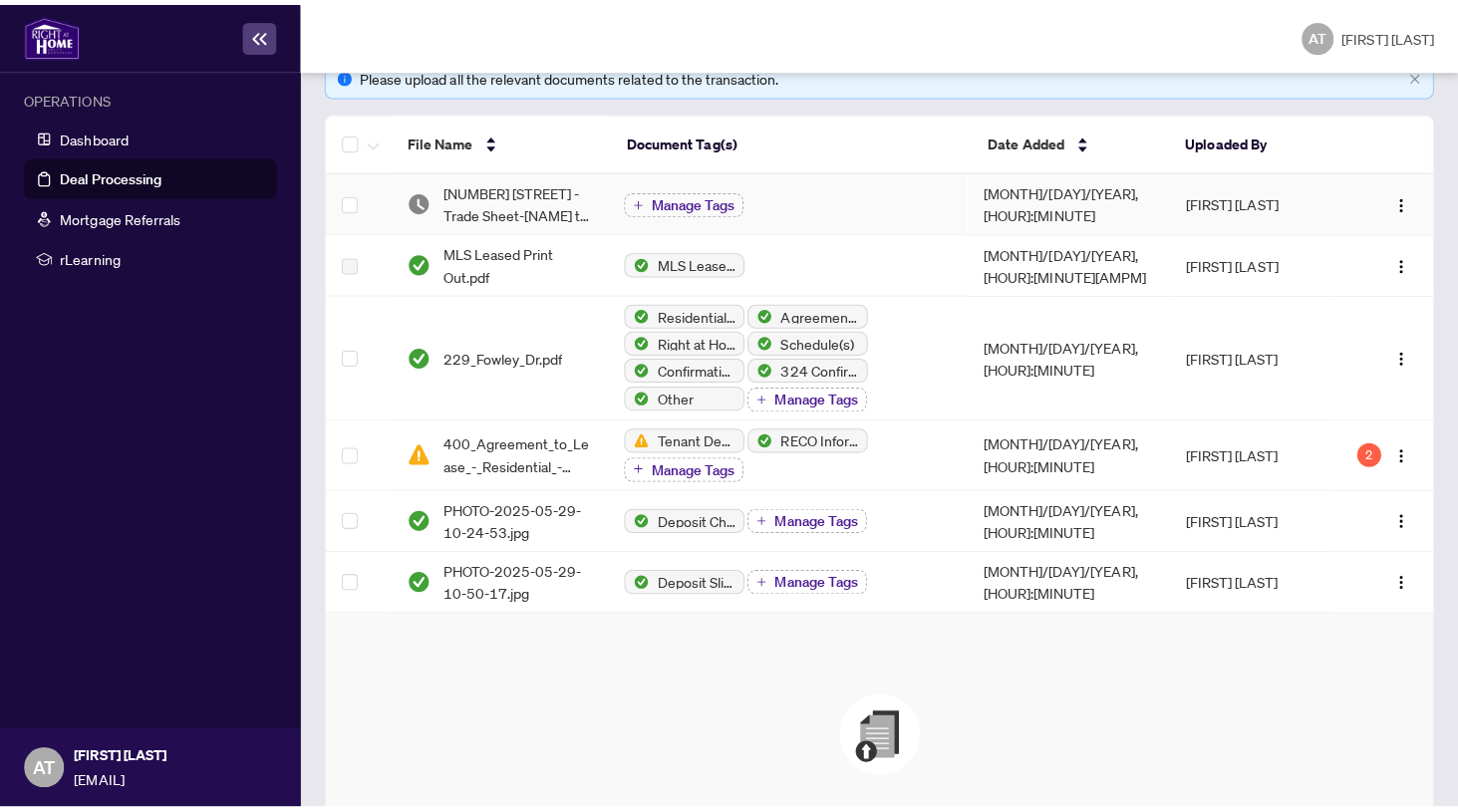 scroll, scrollTop: 382, scrollLeft: 0, axis: vertical 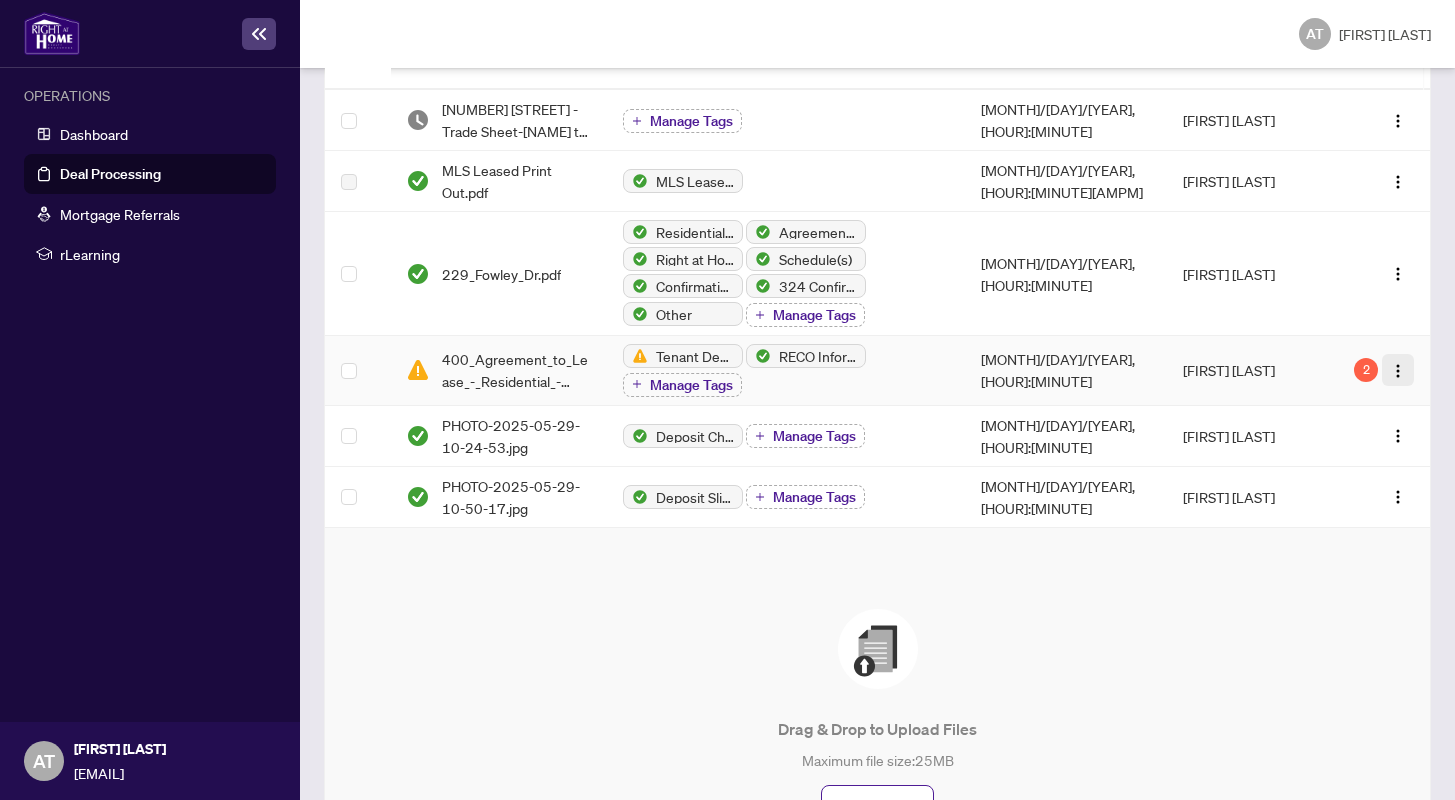 click at bounding box center [1398, 371] 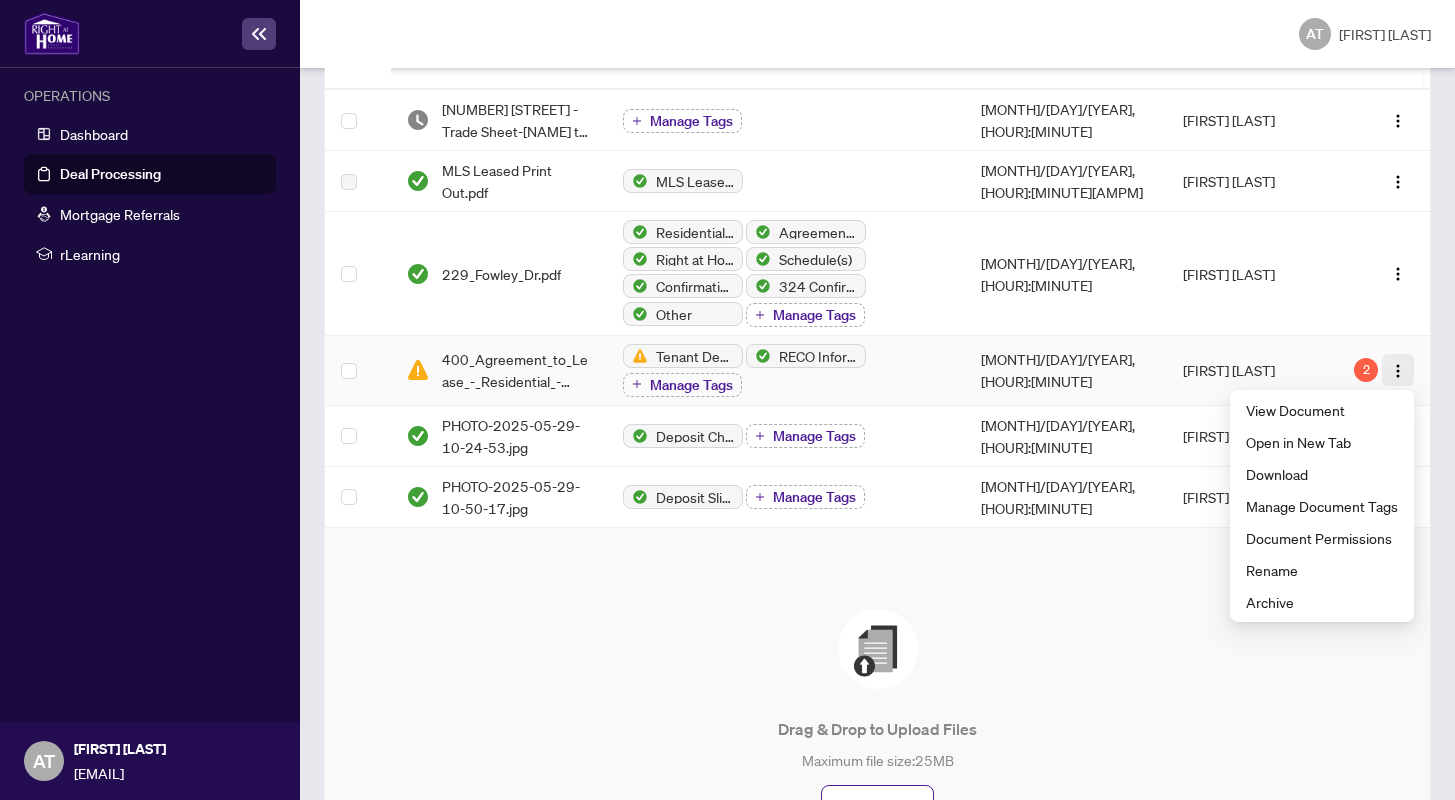 click at bounding box center (1398, 371) 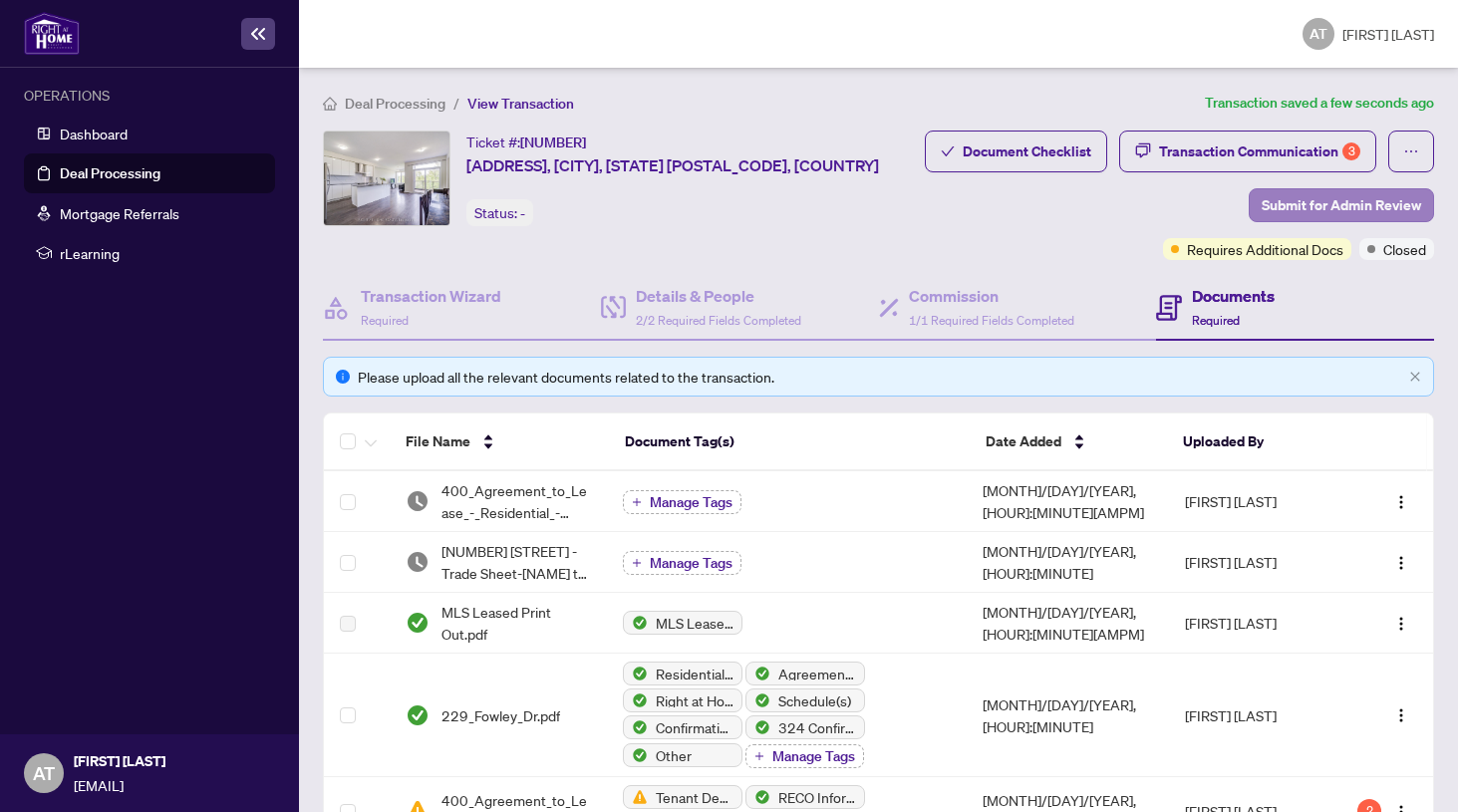 scroll, scrollTop: 0, scrollLeft: 0, axis: both 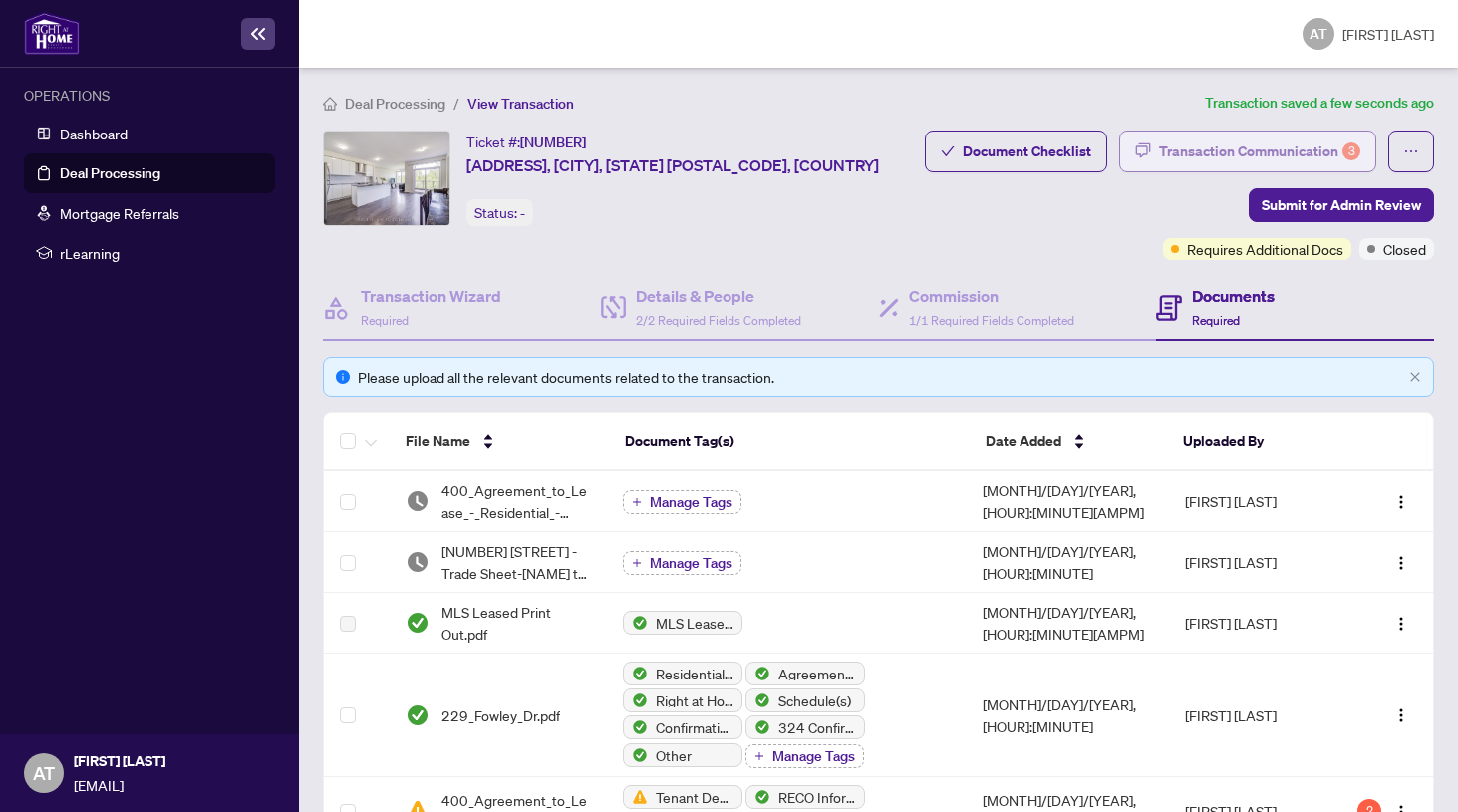 click on "Transaction Communication 3" at bounding box center (1260, 151) 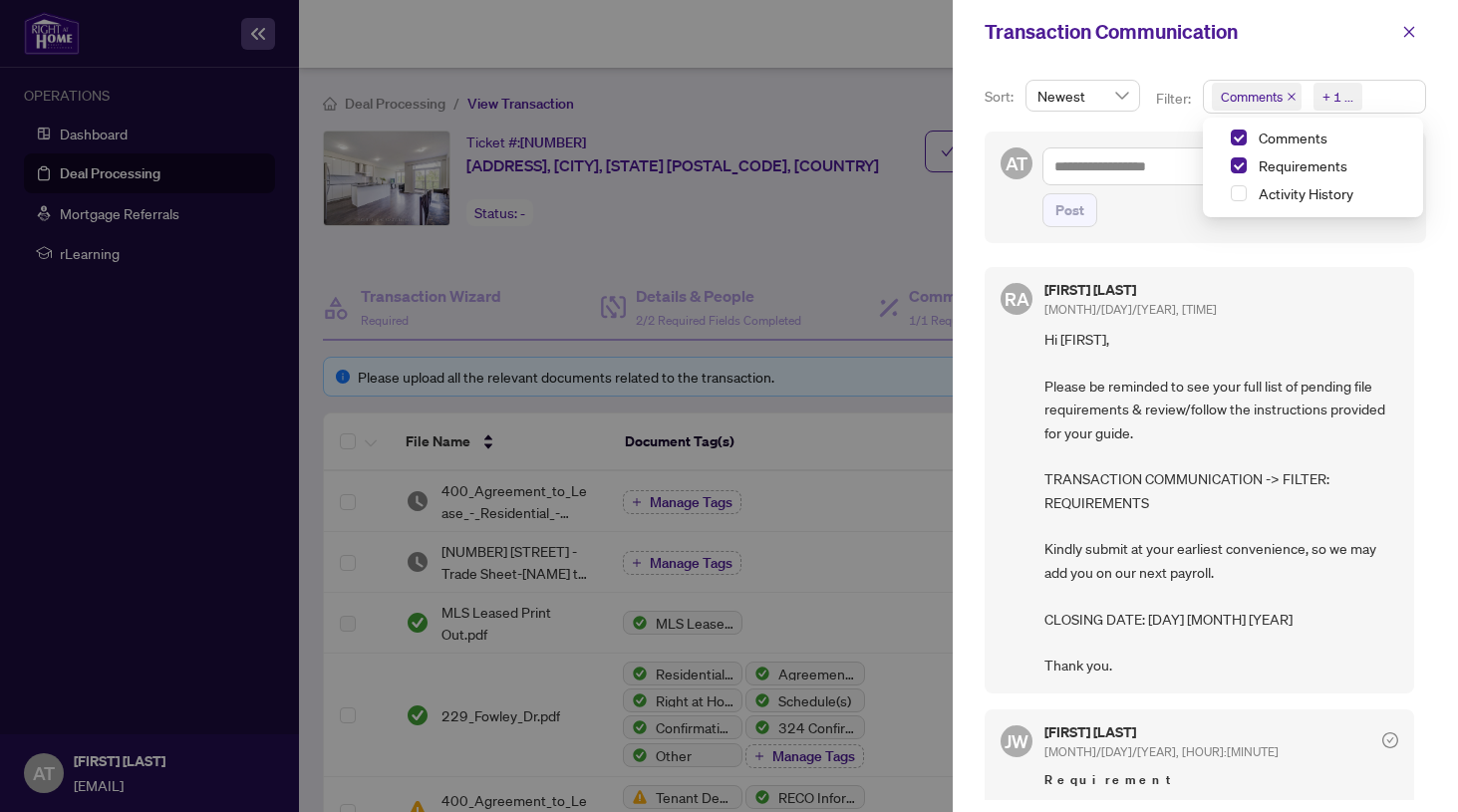 click on "Comments Requirements + 1 ..." at bounding box center (1314, 97) 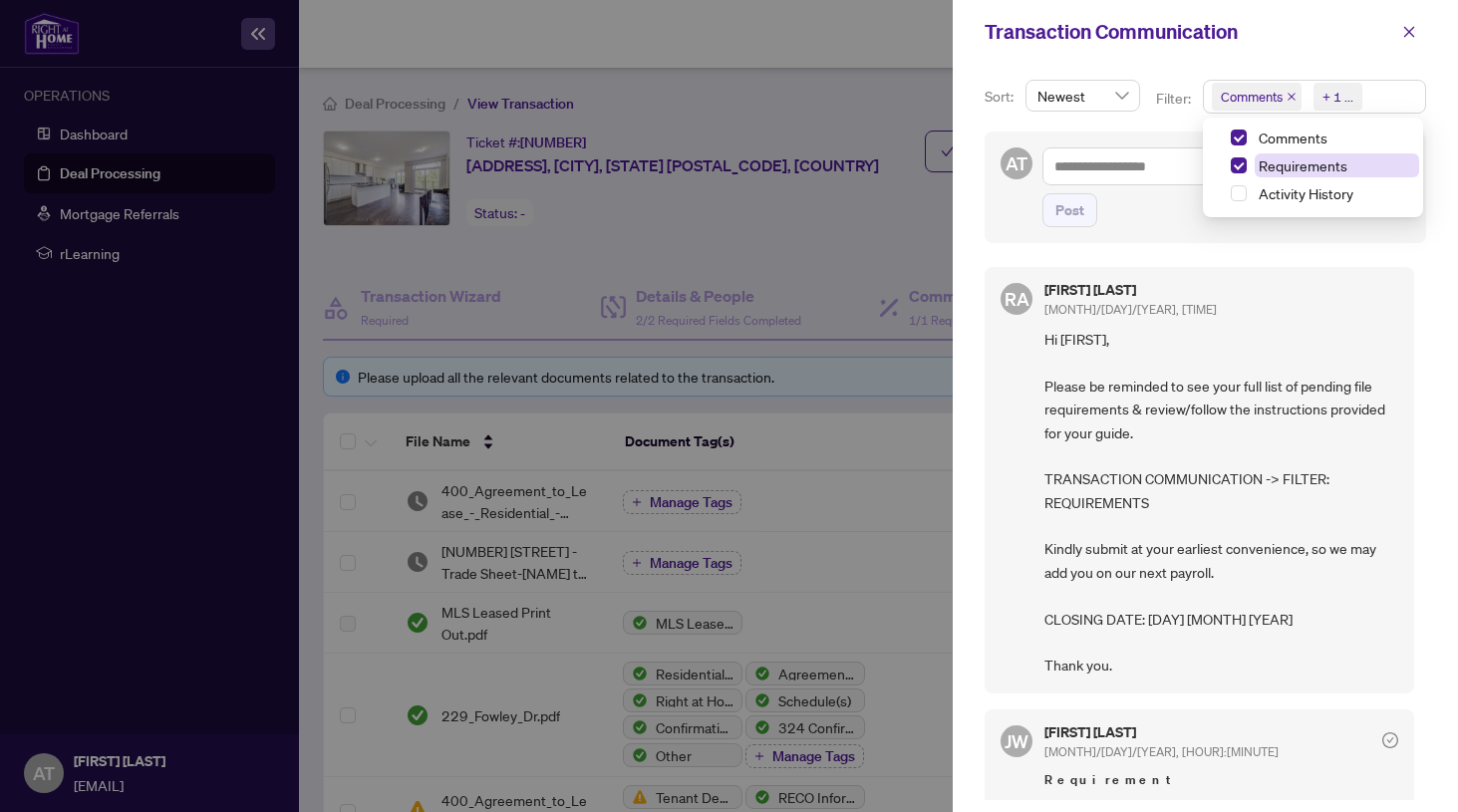 click on "Requirements" at bounding box center [1293, 137] 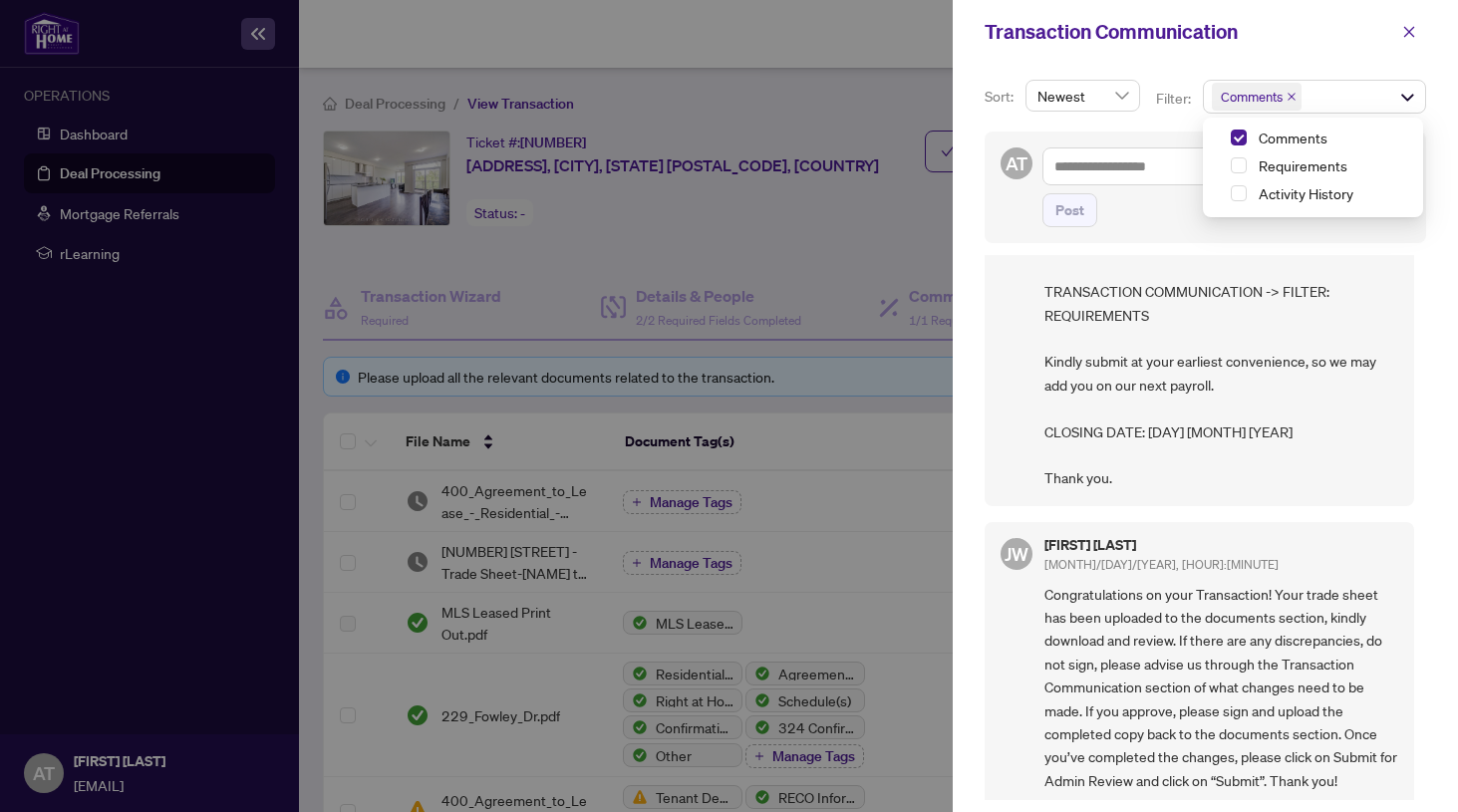 scroll, scrollTop: 186, scrollLeft: 0, axis: vertical 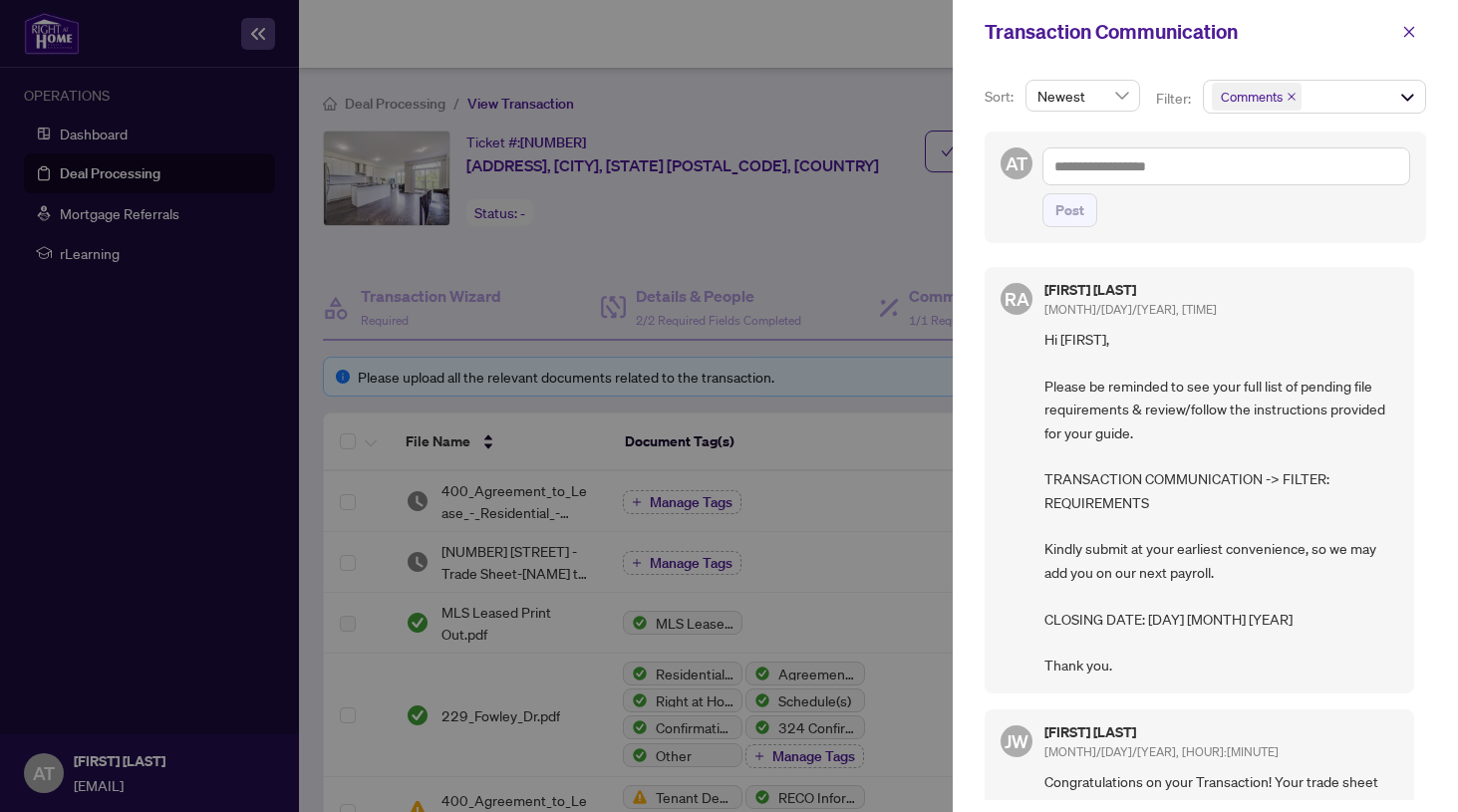 click on "Transaction Communication" at bounding box center [1188, 32] 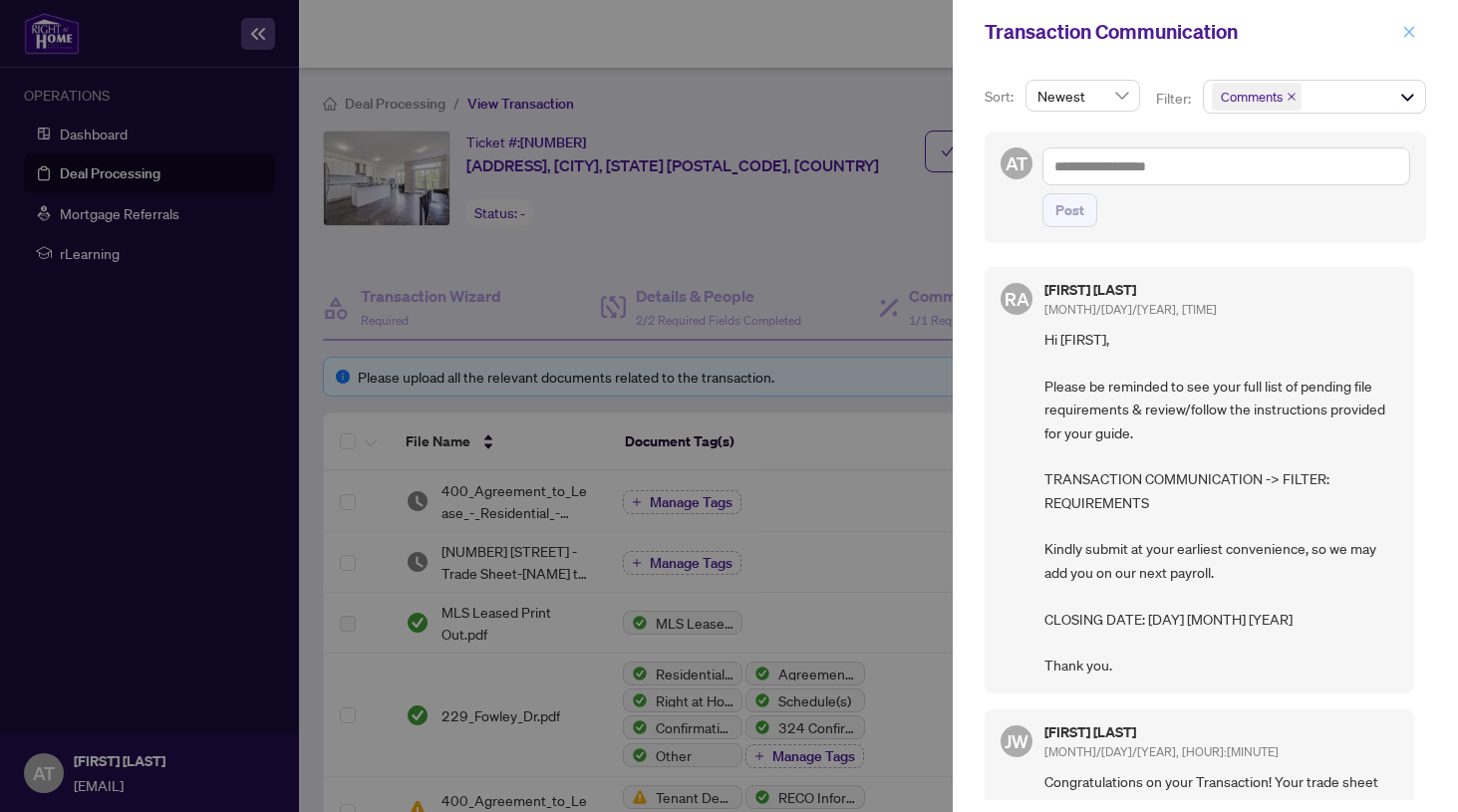 click at bounding box center (1409, 32) 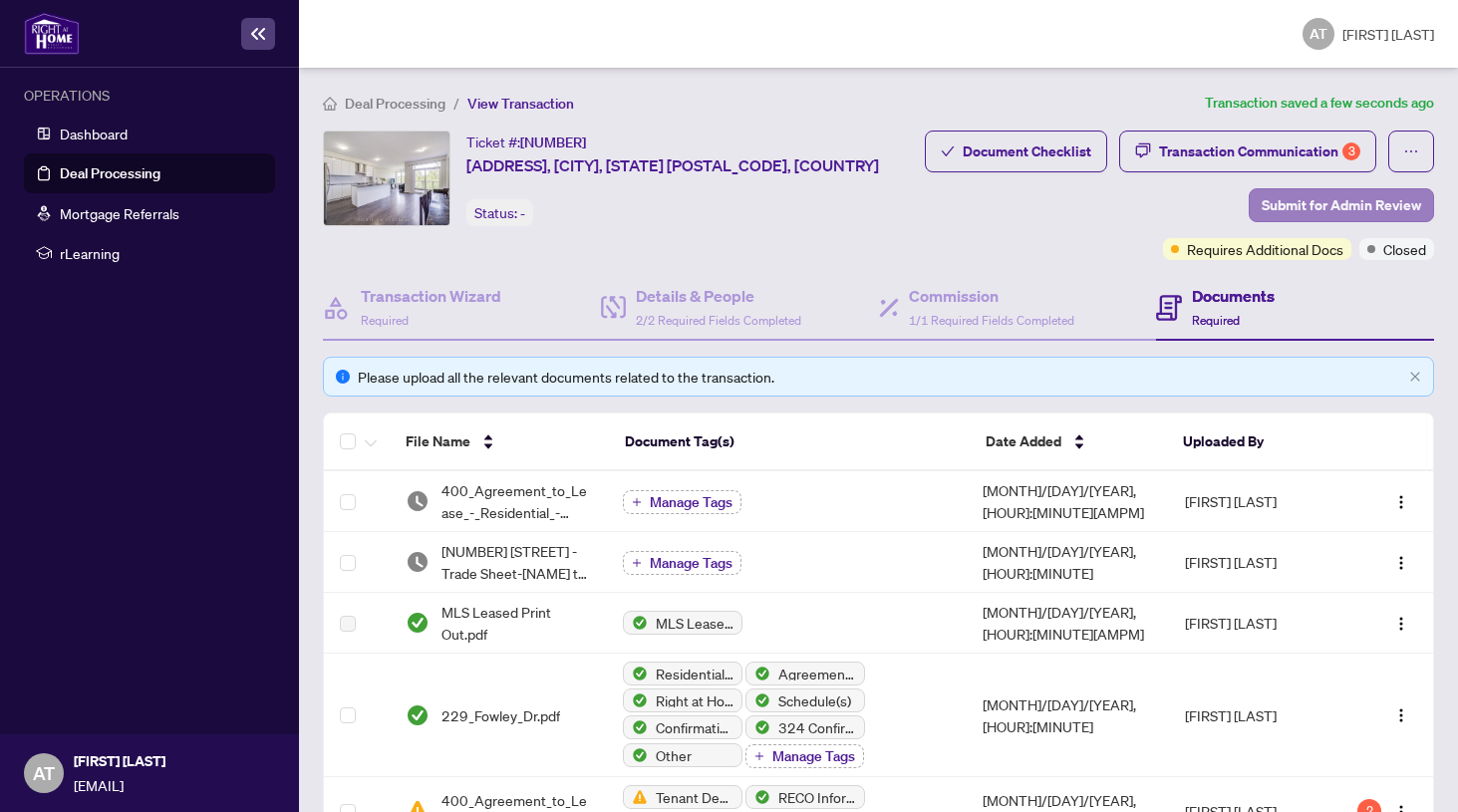 click on "Submit for Admin Review" at bounding box center (1341, 205) 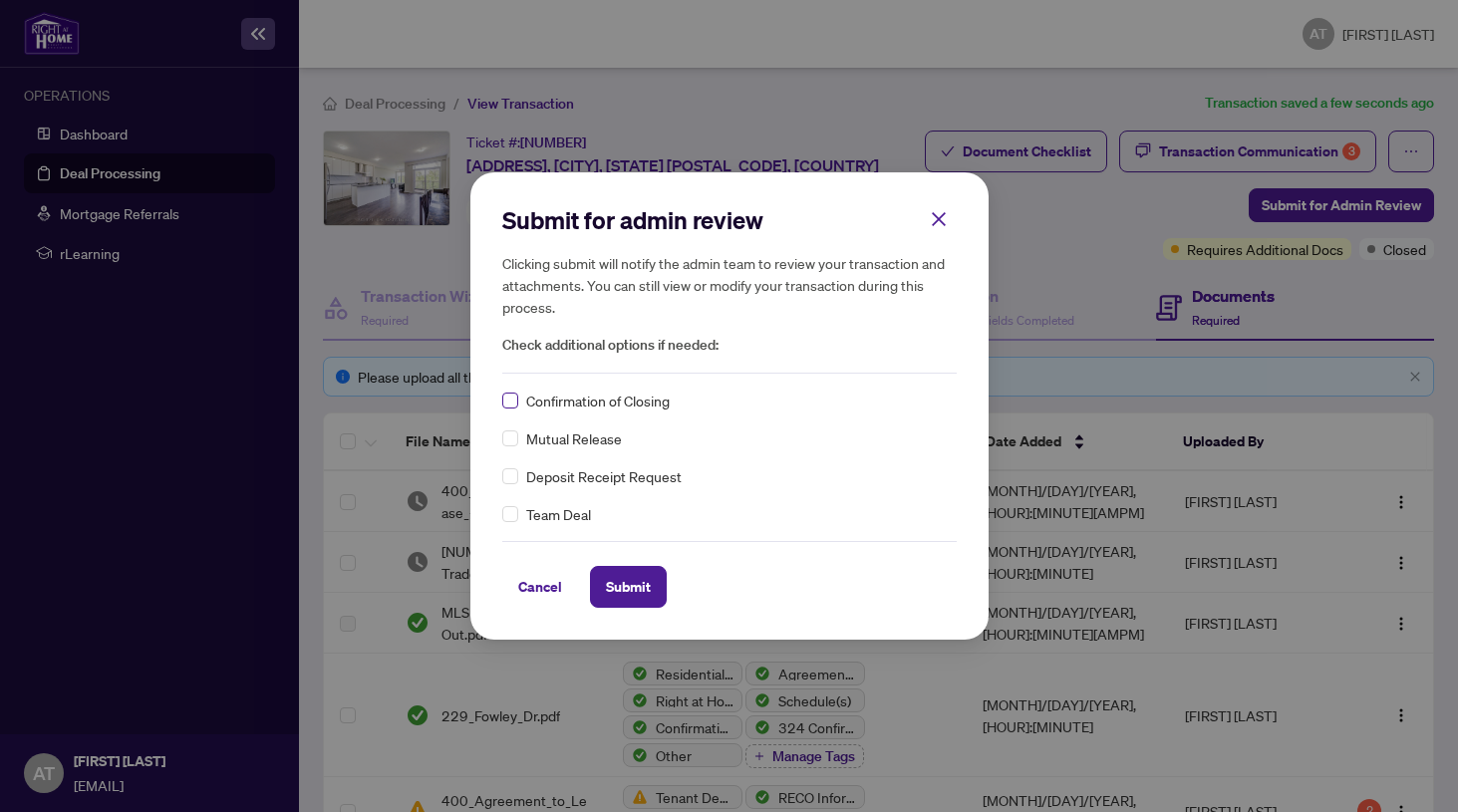 click at bounding box center [510, 401] 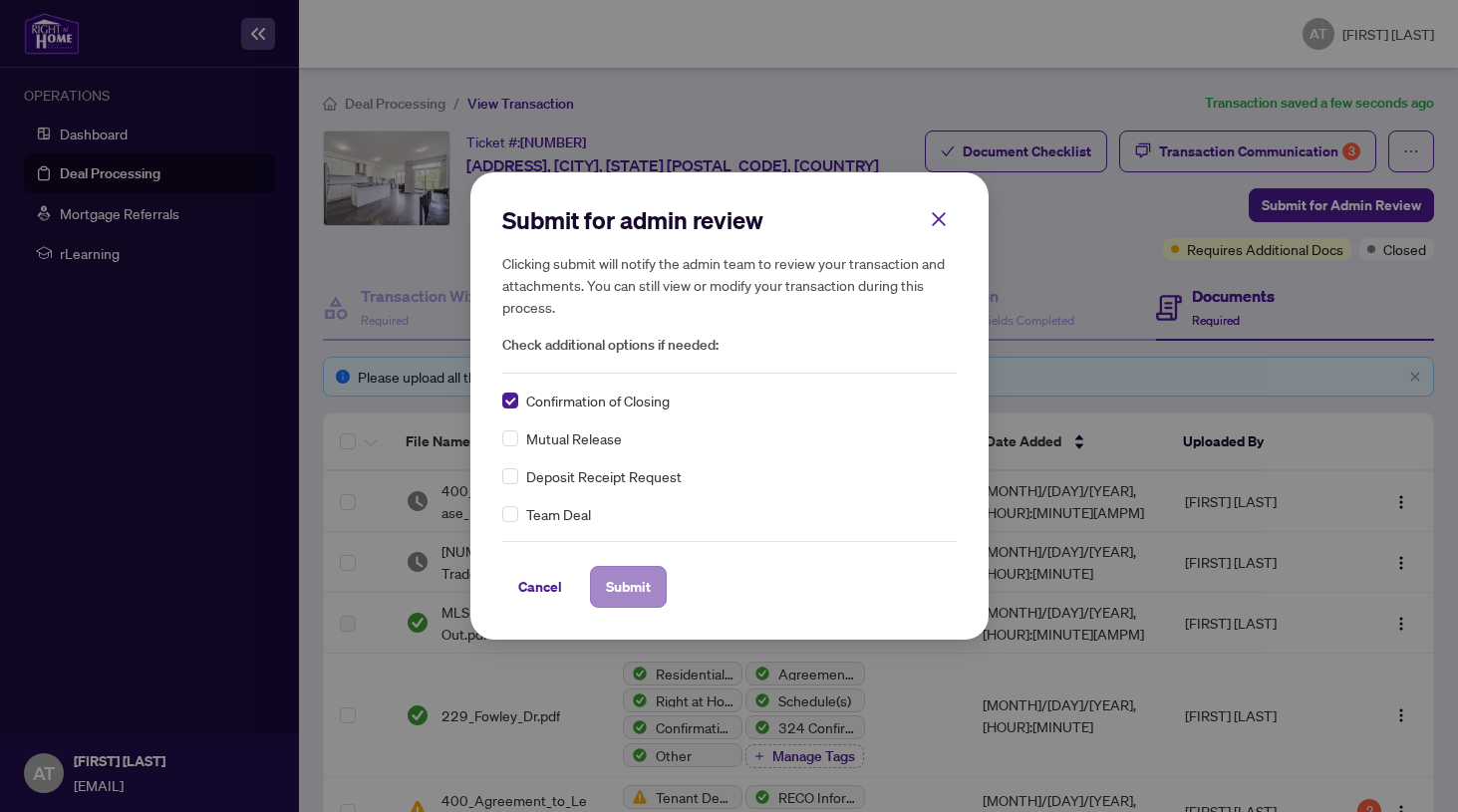 click on "Submit" at bounding box center [628, 587] 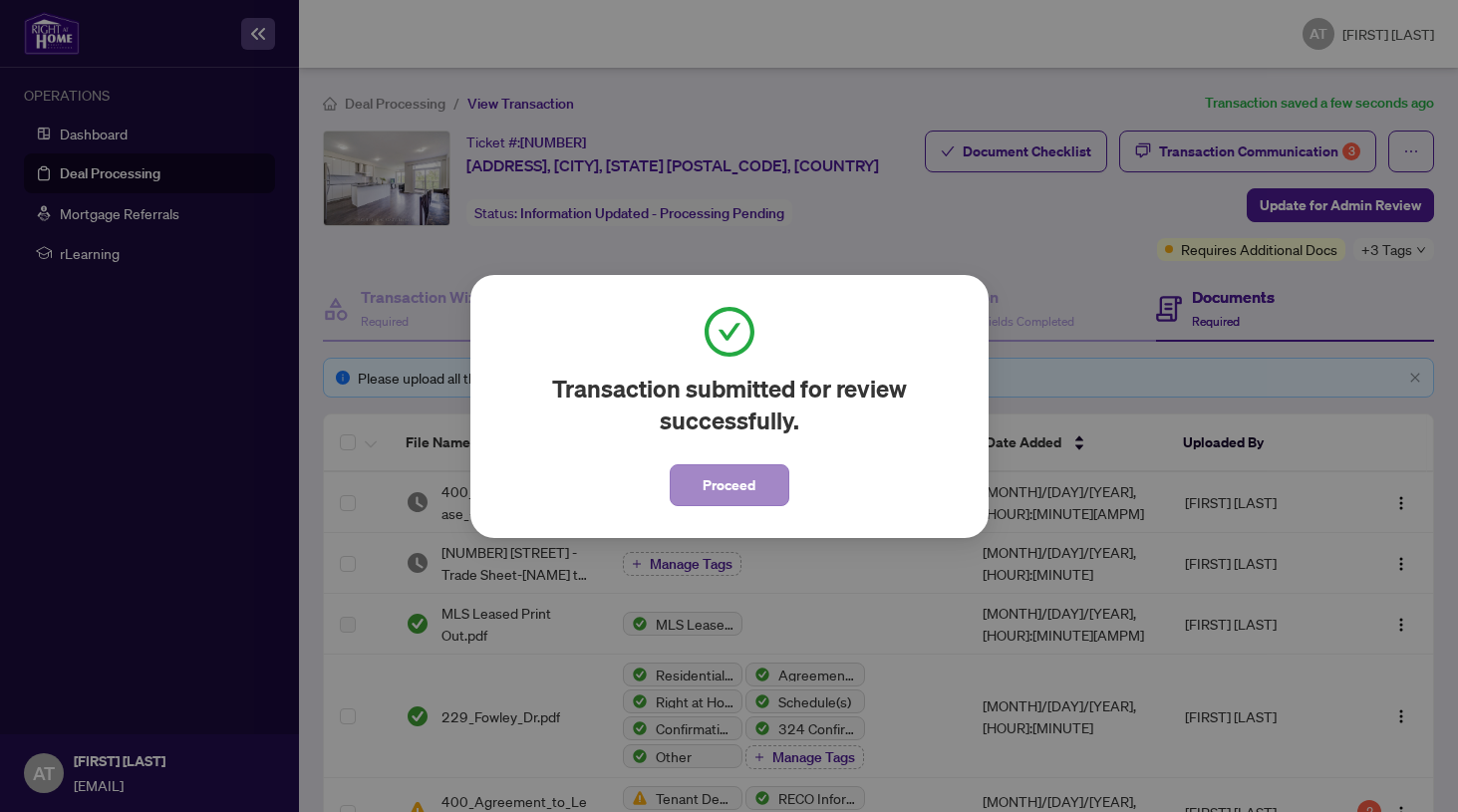 click on "Proceed" at bounding box center (729, 485) 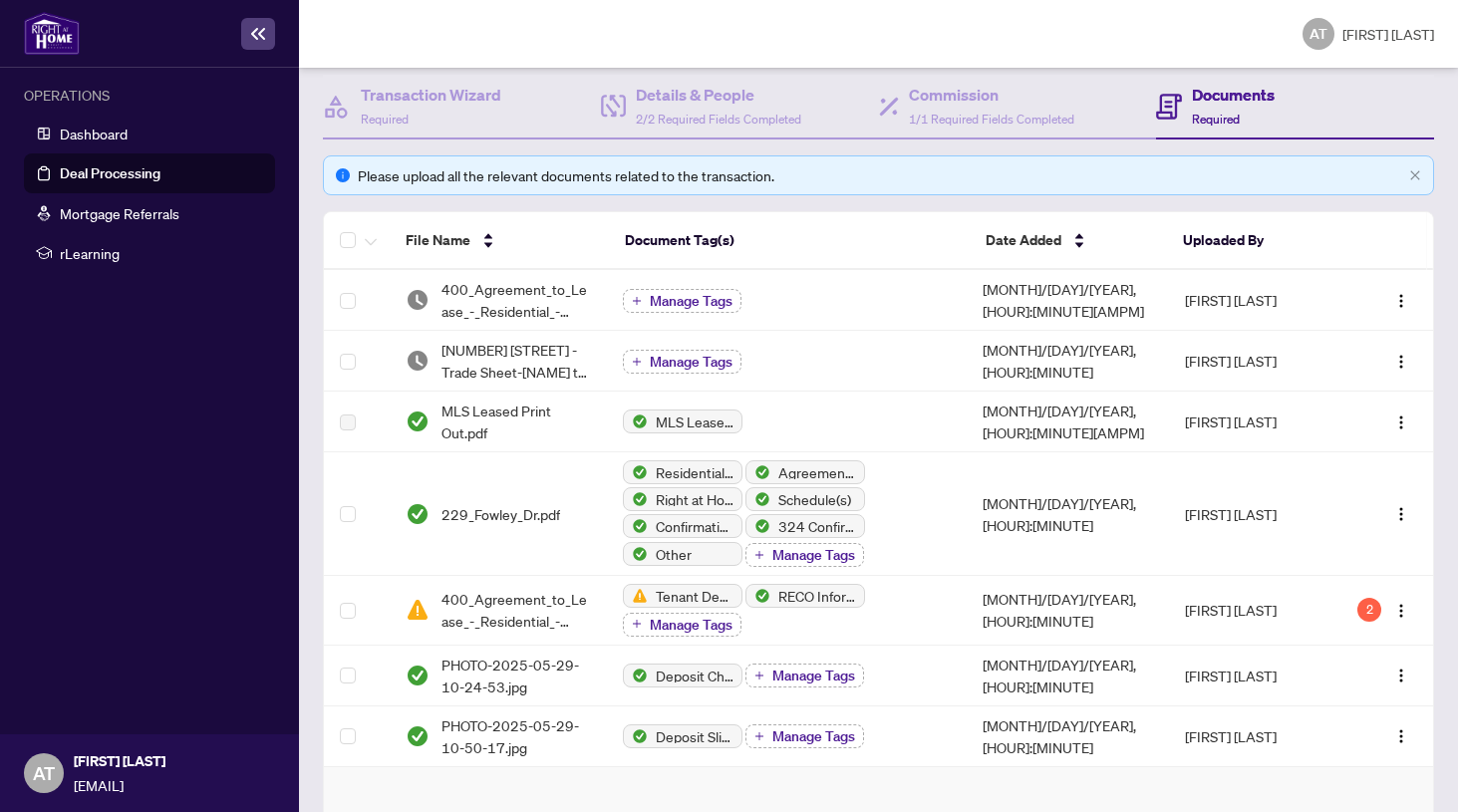 scroll, scrollTop: 207, scrollLeft: 0, axis: vertical 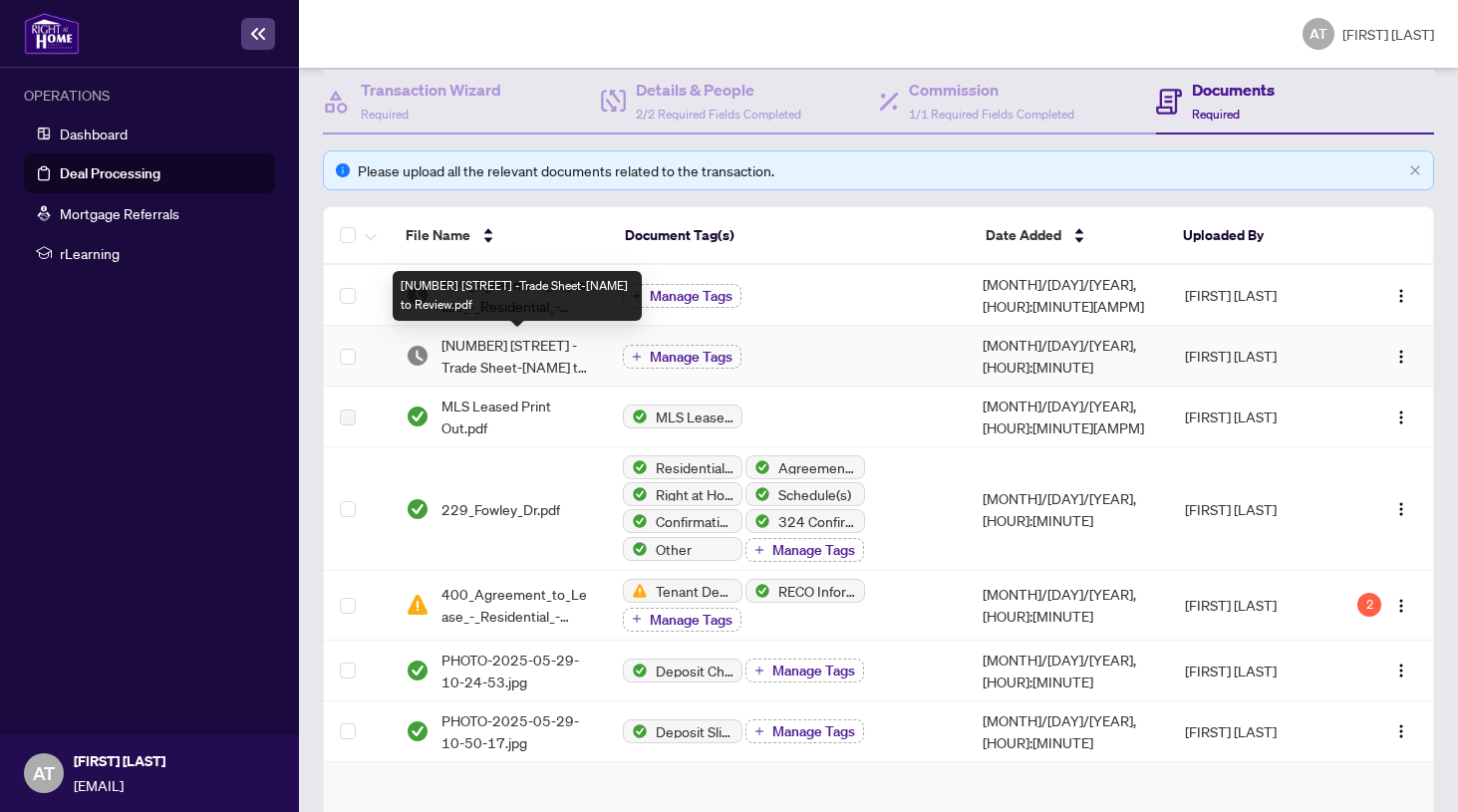 click on "[NUMBER] [STREET] -Trade Sheet-[NAME] to Review.pdf" at bounding box center [516, 356] 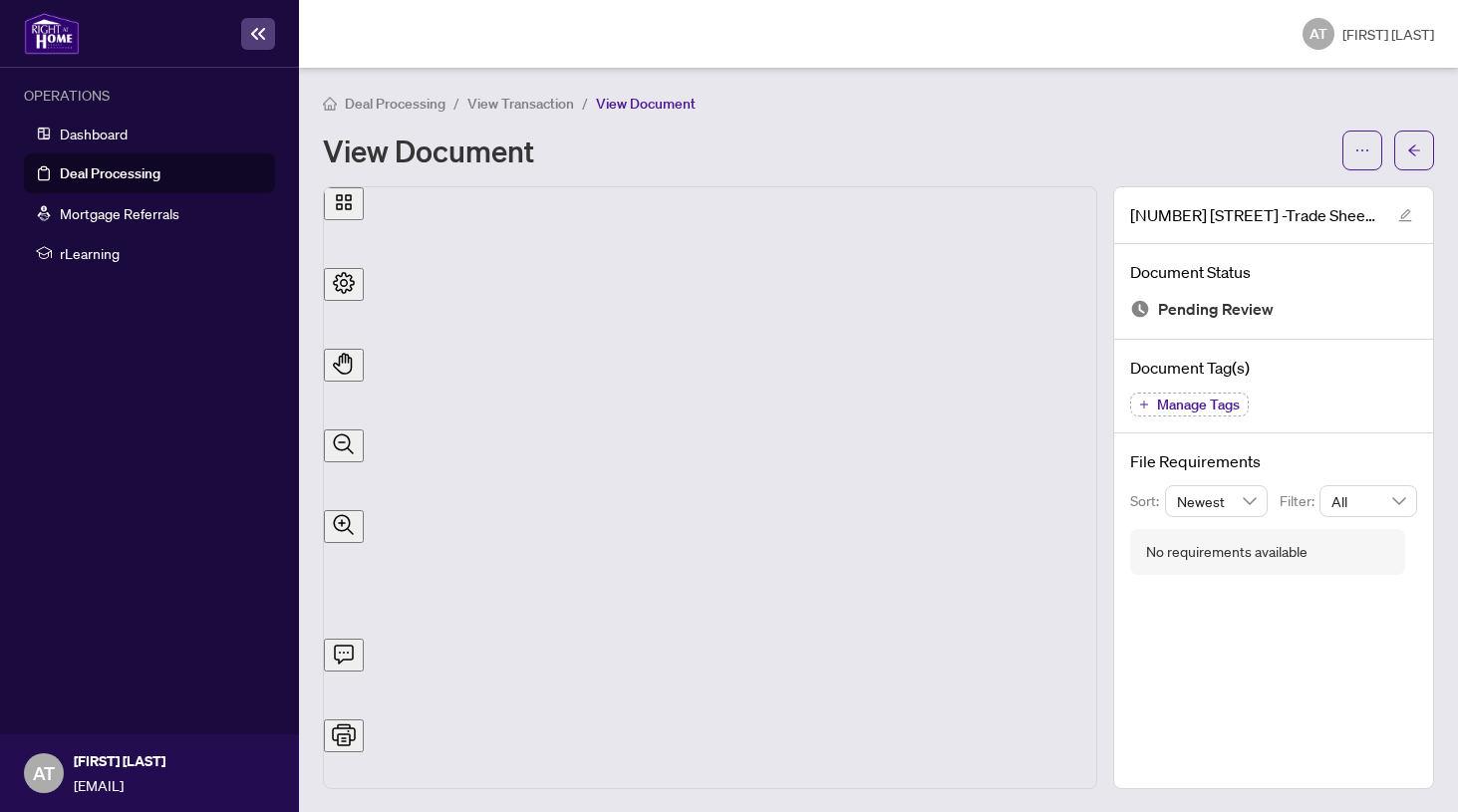 scroll, scrollTop: 0, scrollLeft: 0, axis: both 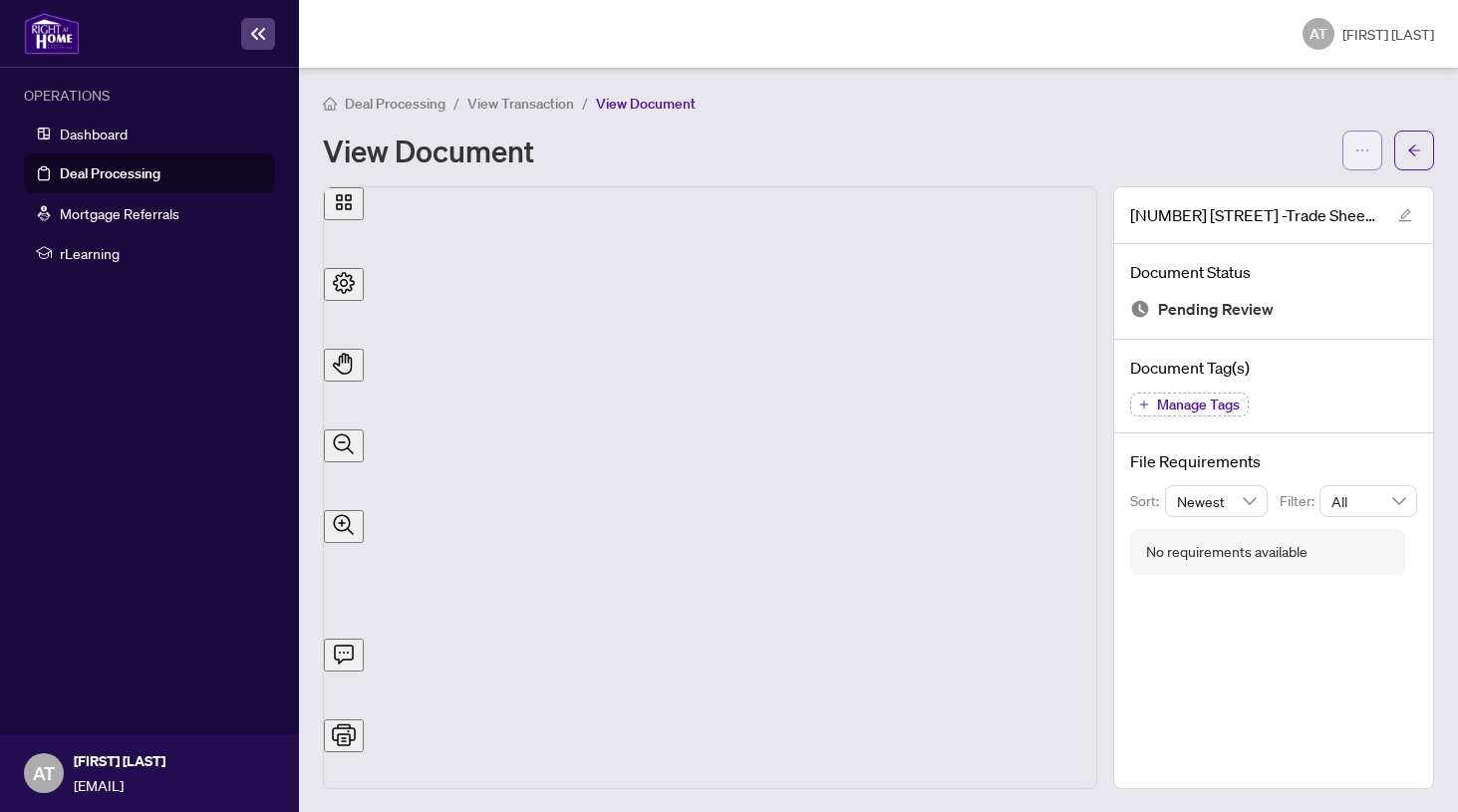 click at bounding box center (1362, 150) 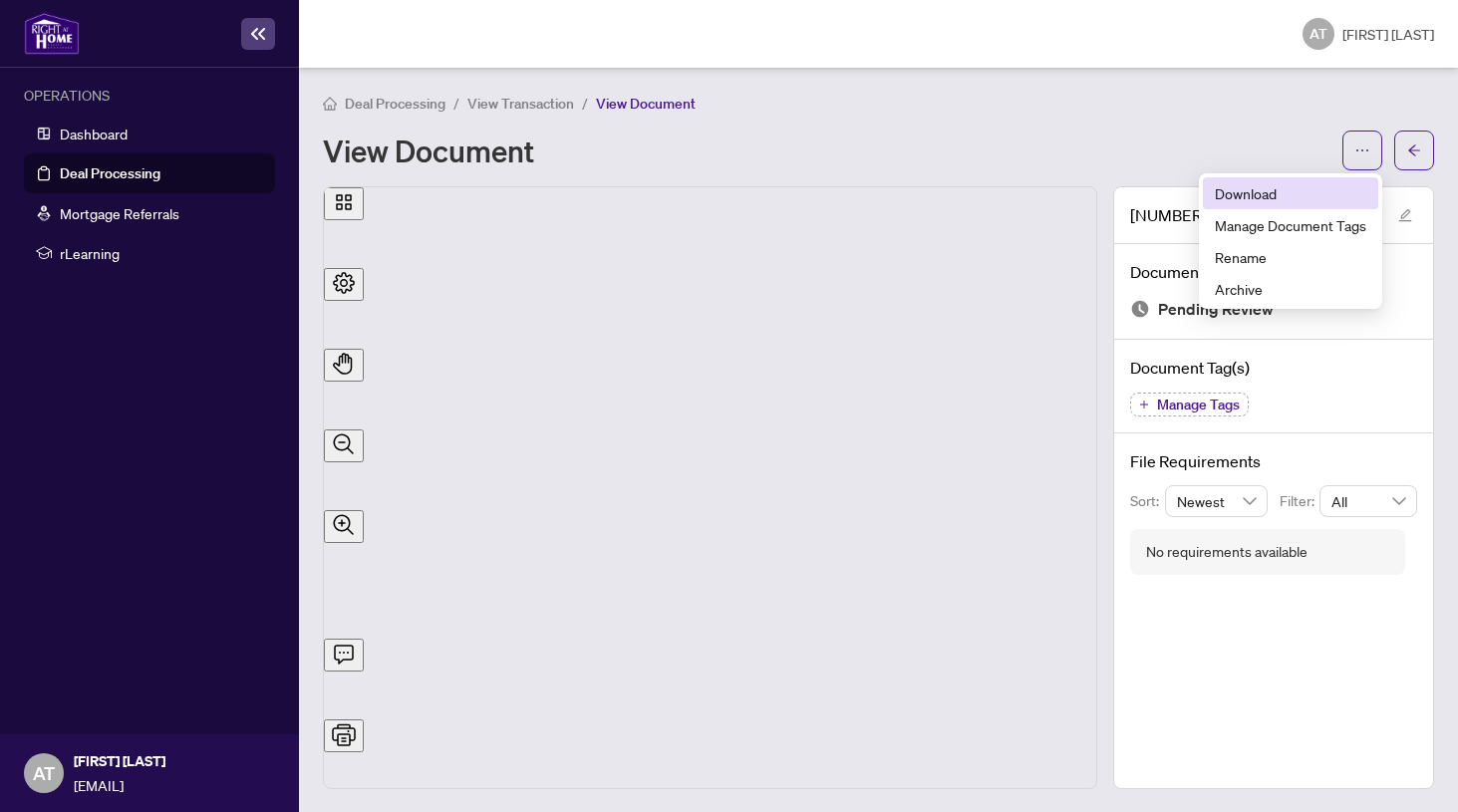 click on "Download" at bounding box center [1291, 193] 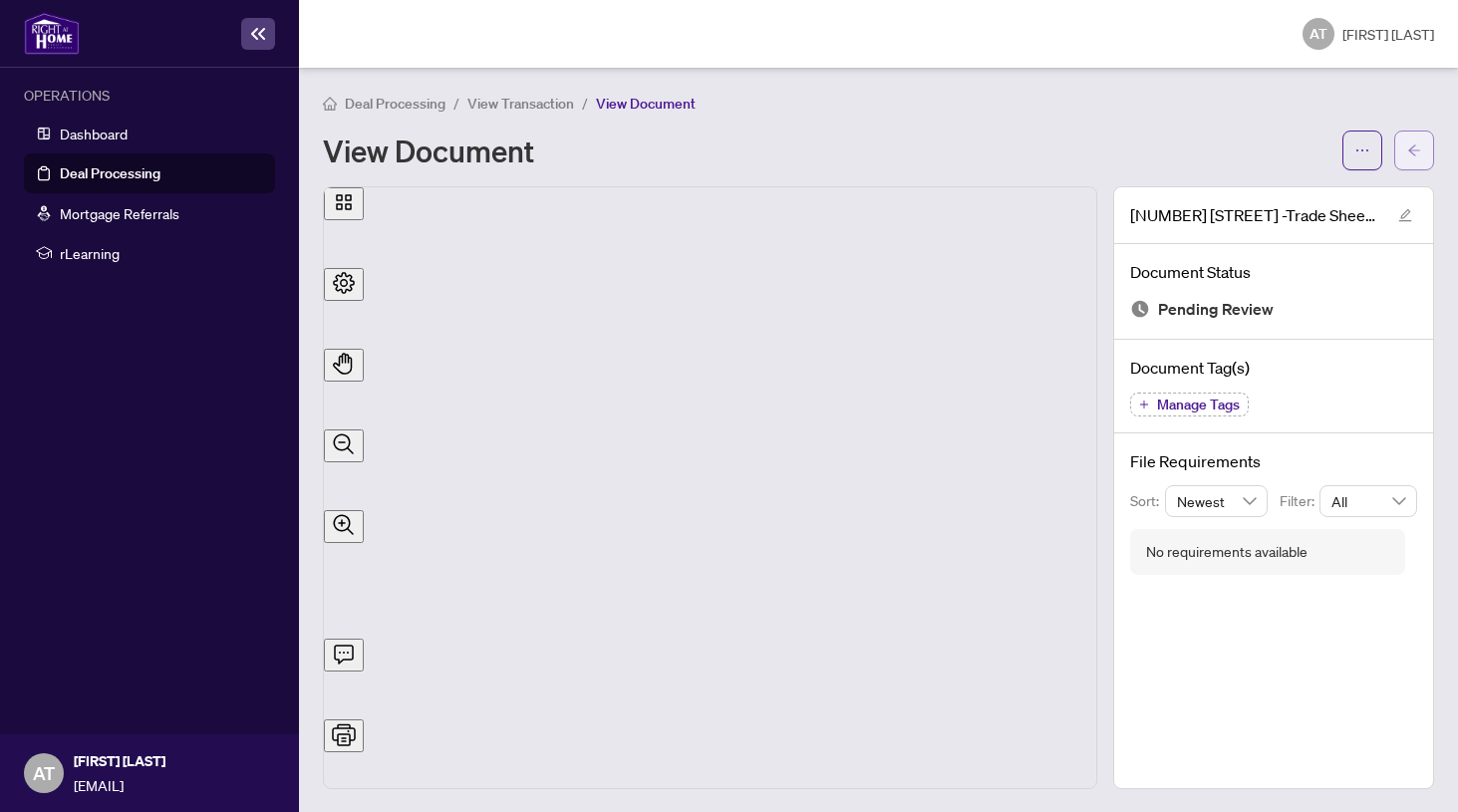 scroll, scrollTop: 0, scrollLeft: 0, axis: both 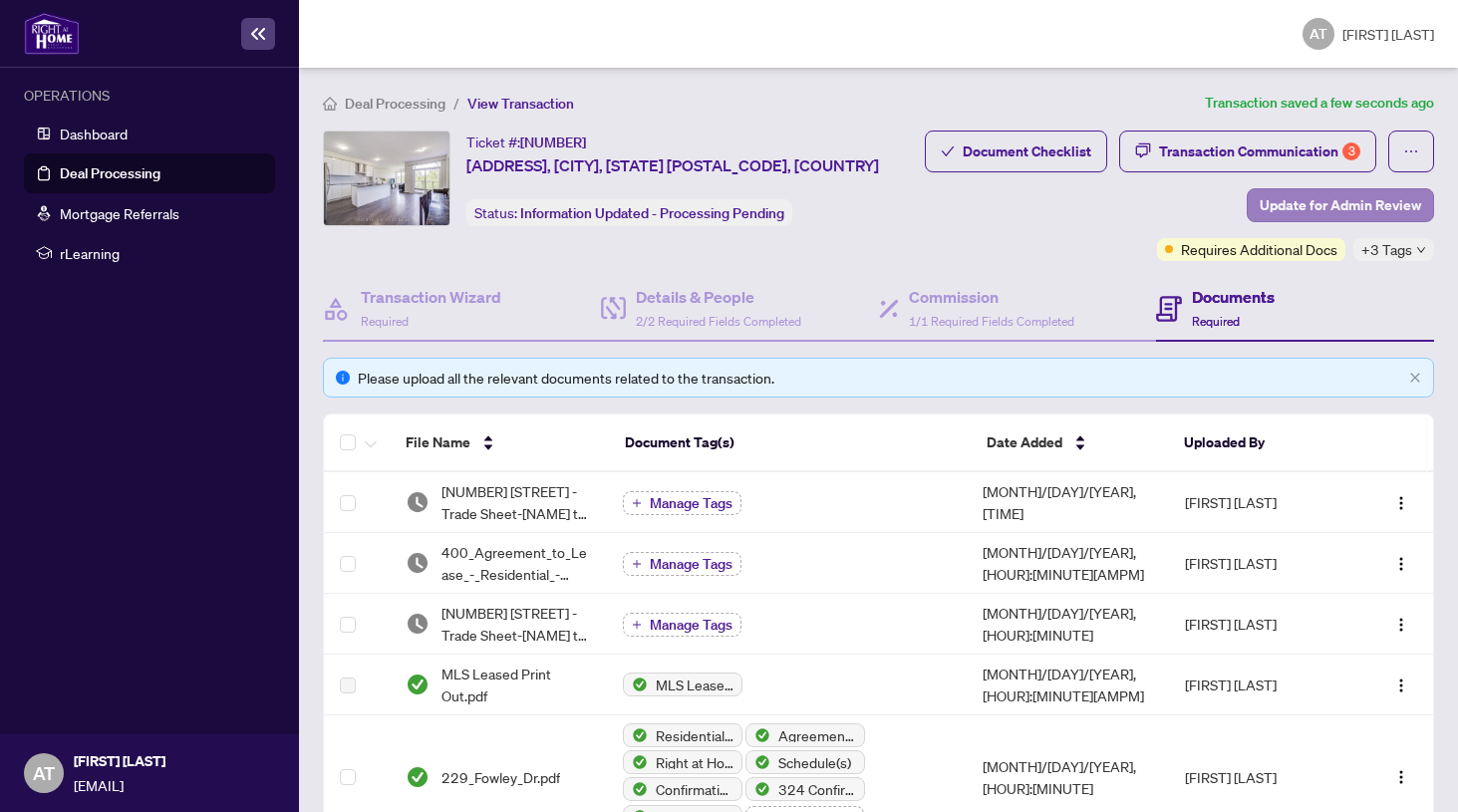 click on "Update for Admin Review" at bounding box center [1340, 205] 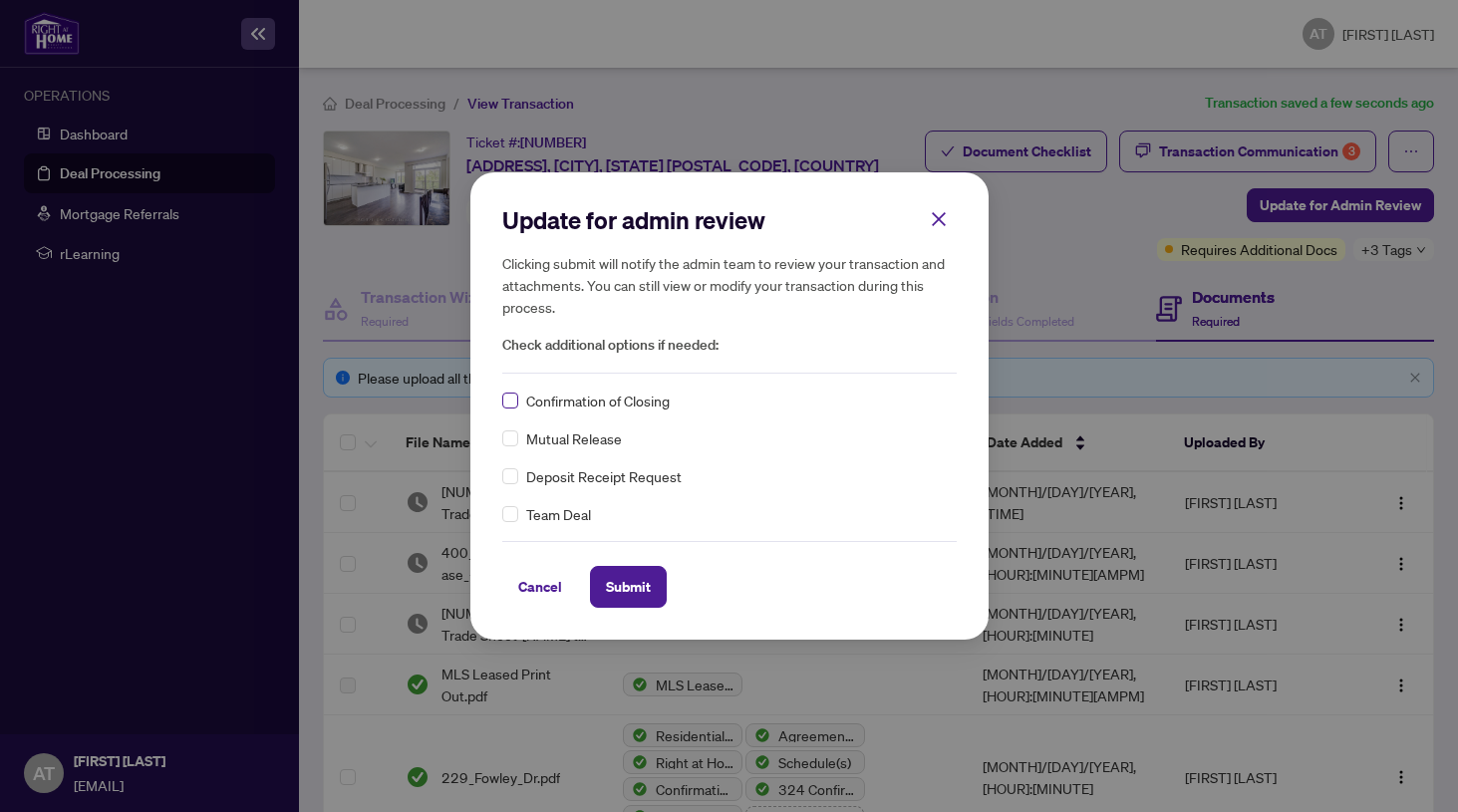 click at bounding box center [510, 401] 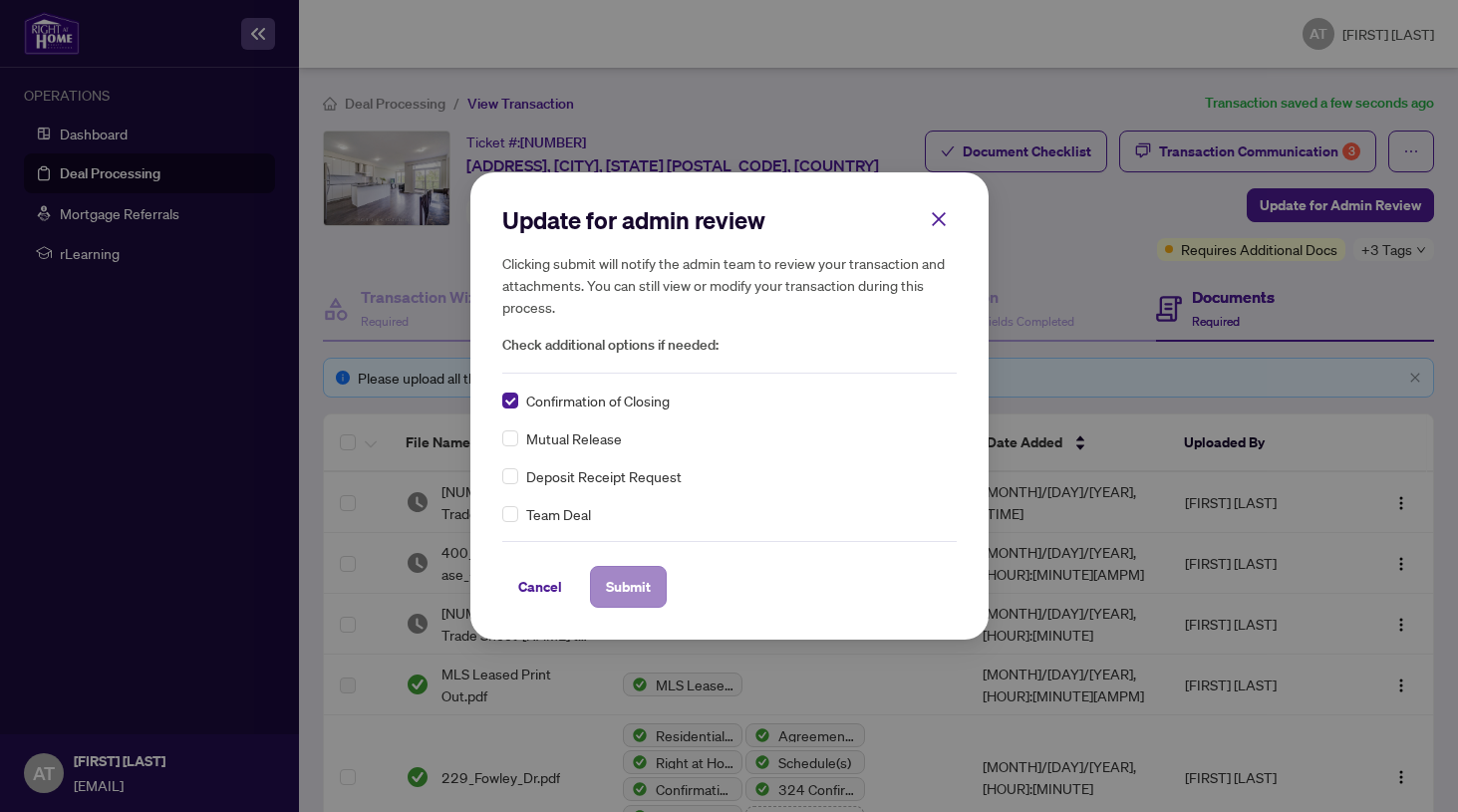 click on "Submit" at bounding box center (628, 587) 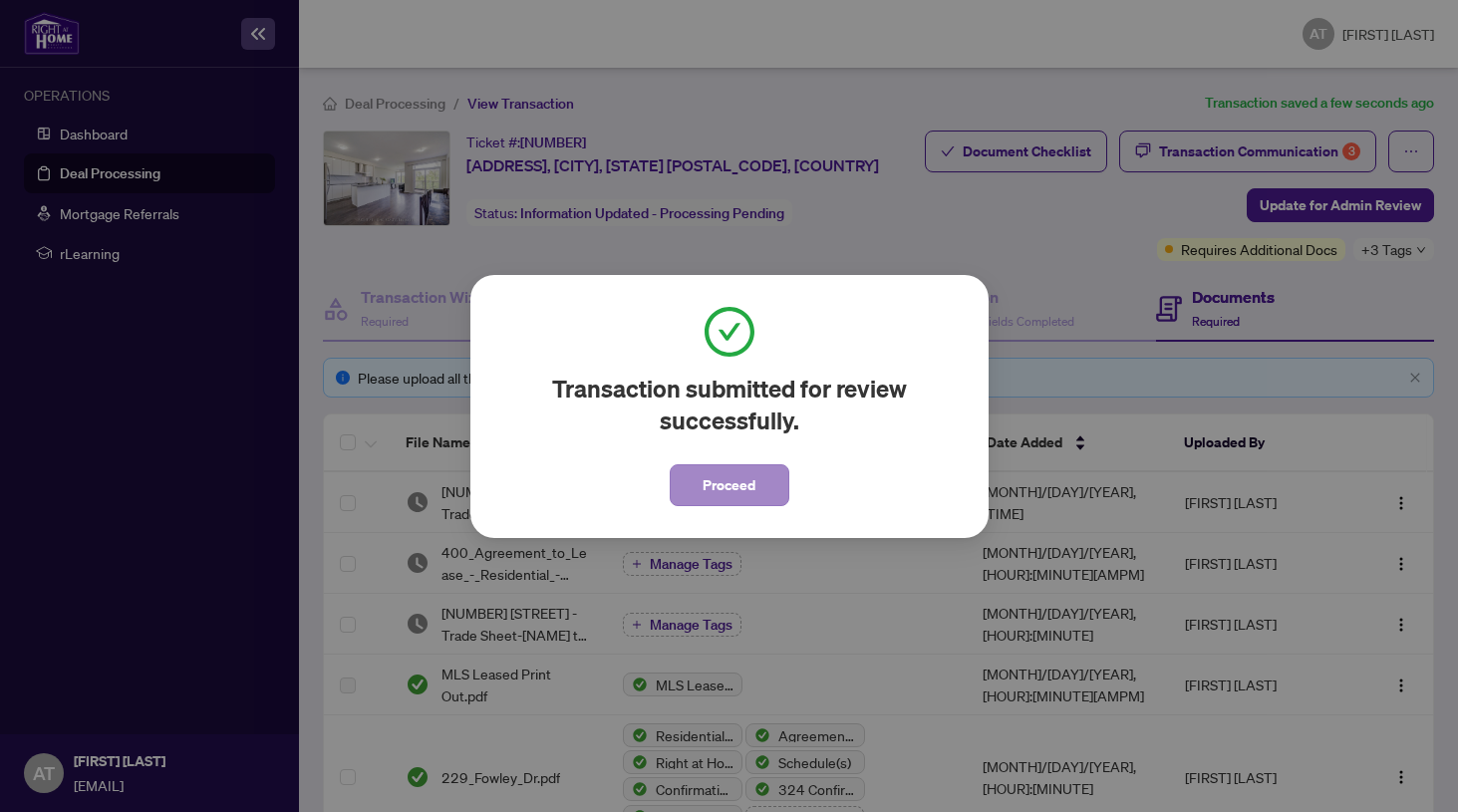 click on "Proceed" at bounding box center (729, 485) 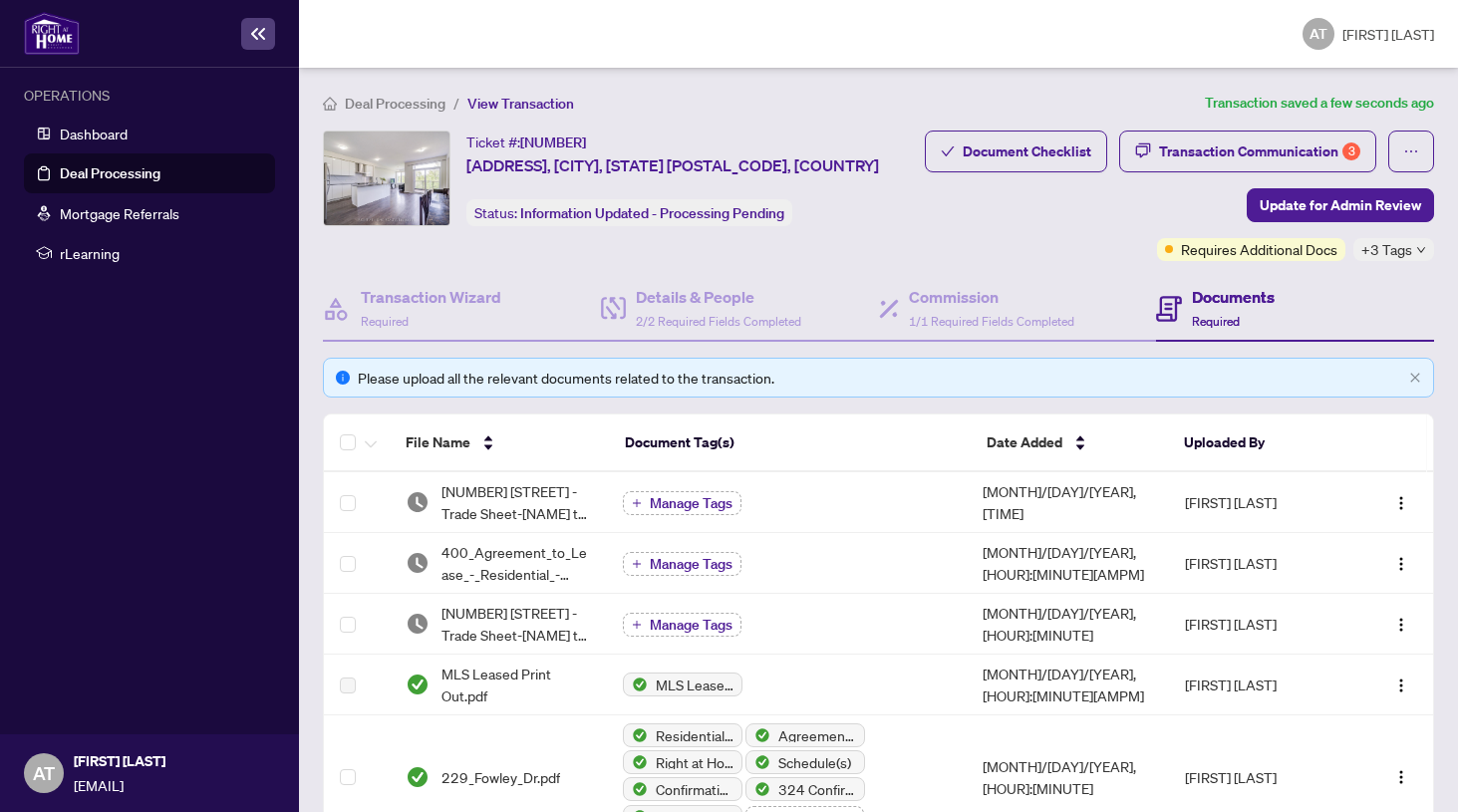 click on "Deal Processing" at bounding box center (395, 104) 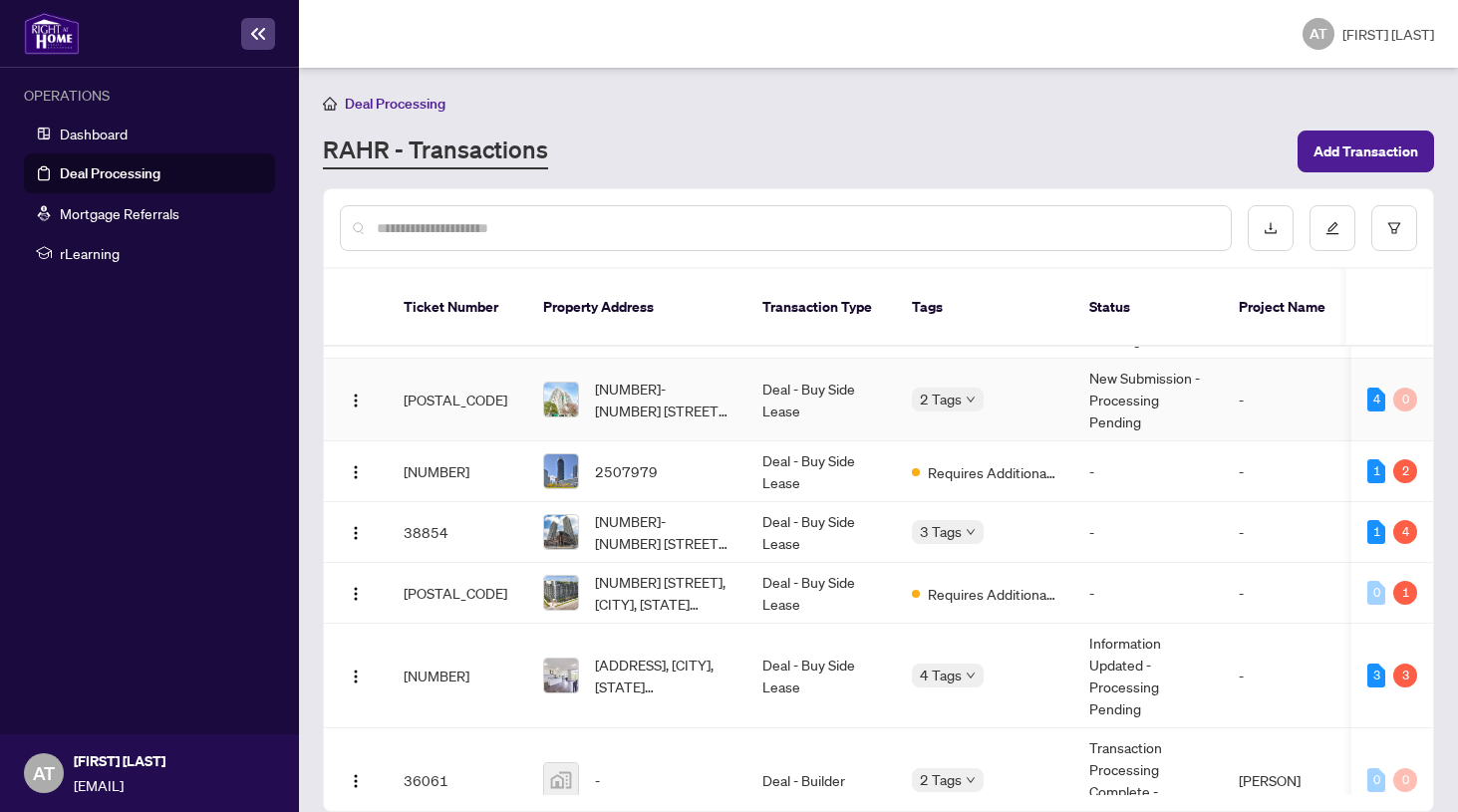 scroll, scrollTop: 72, scrollLeft: 1, axis: both 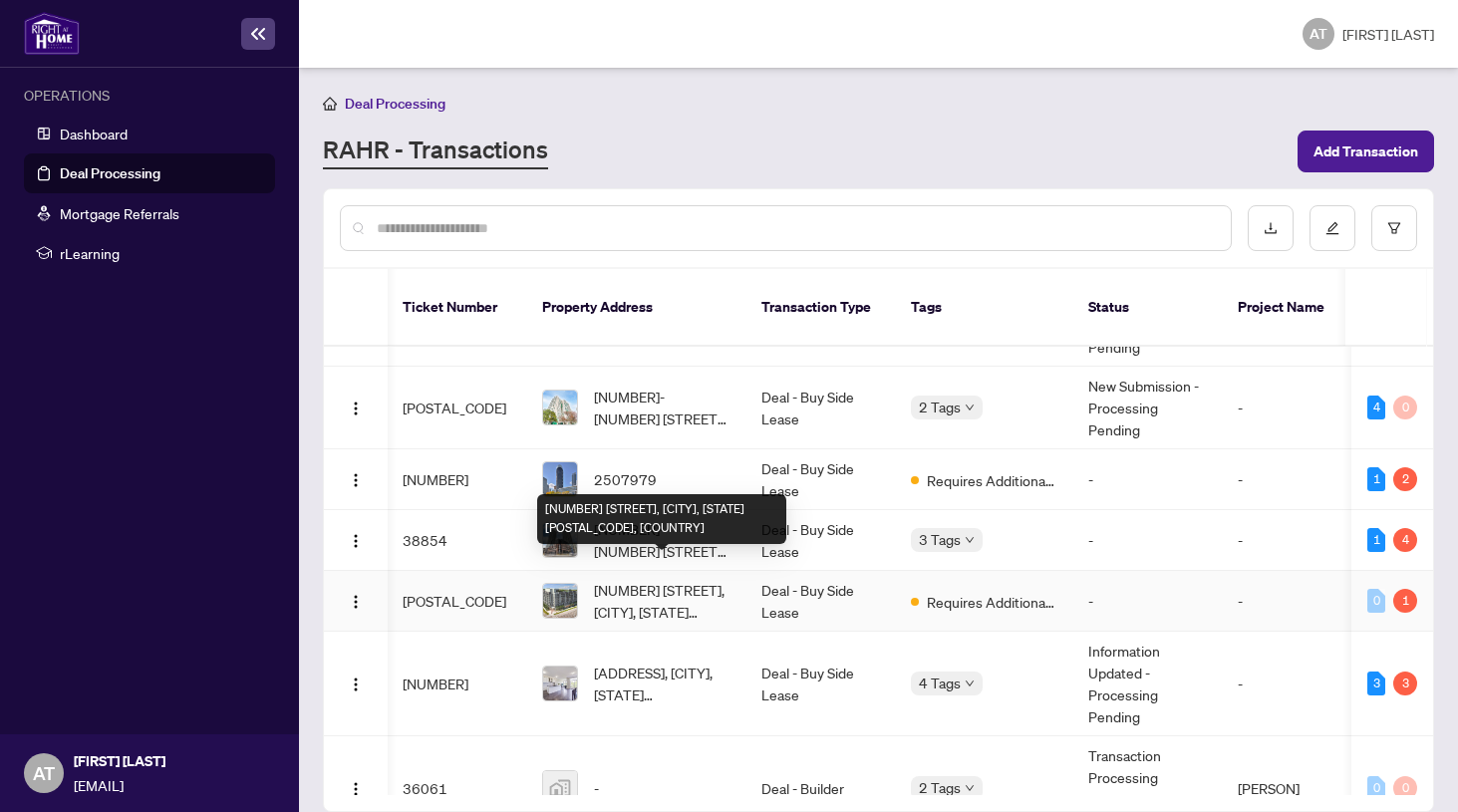 click on "[NUMBER] [STREET], [CITY], [STATE] [POSTAL_CODE], [COUNTRY]" at bounding box center [662, 601] 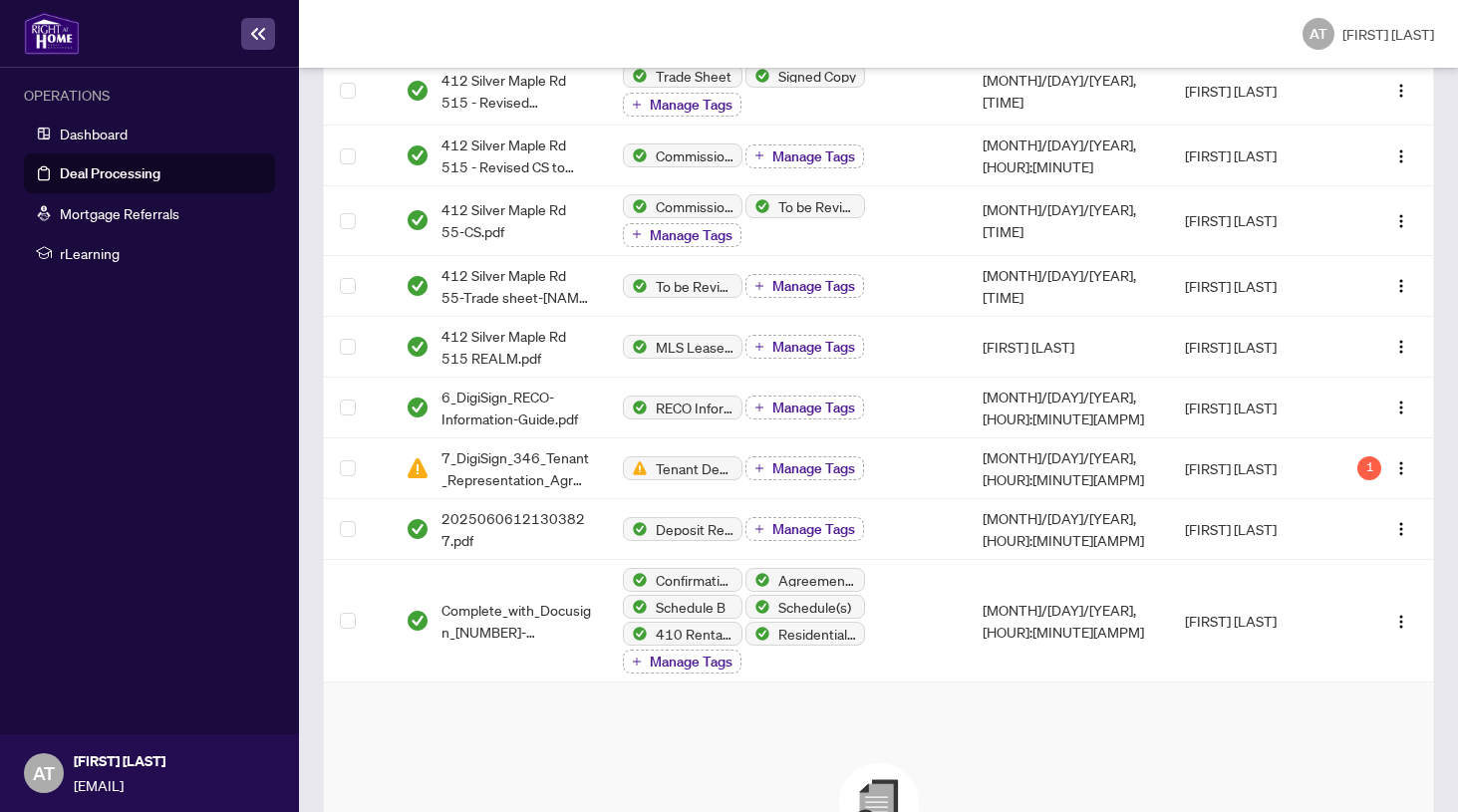 scroll, scrollTop: 415, scrollLeft: 0, axis: vertical 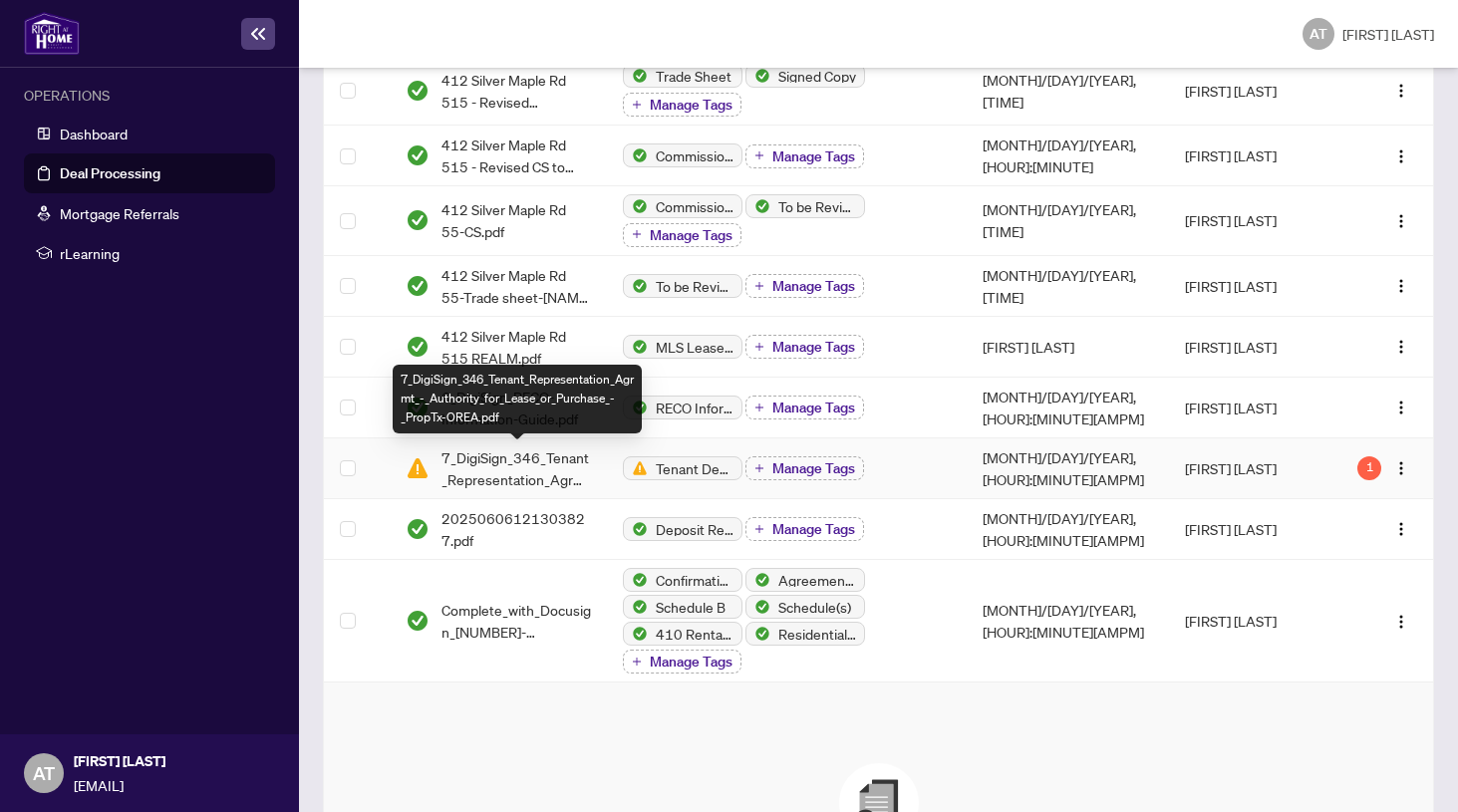 click on "7_DigiSign_346_Tenant_Representation_Agrmt_-_Authority_for_Lease_or_Purchase_-_PropTx-OREA.pdf" at bounding box center [516, 468] 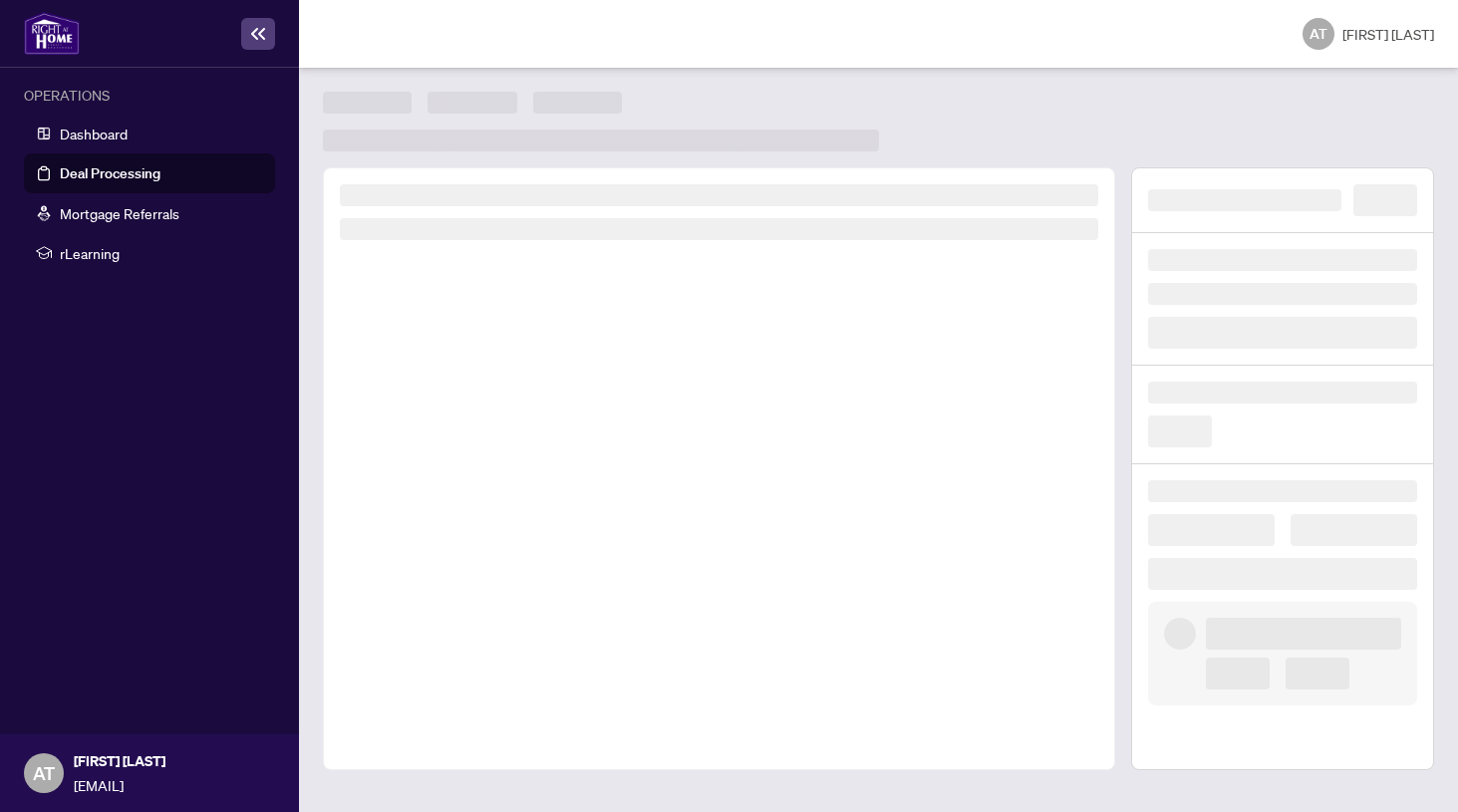 scroll, scrollTop: 0, scrollLeft: 0, axis: both 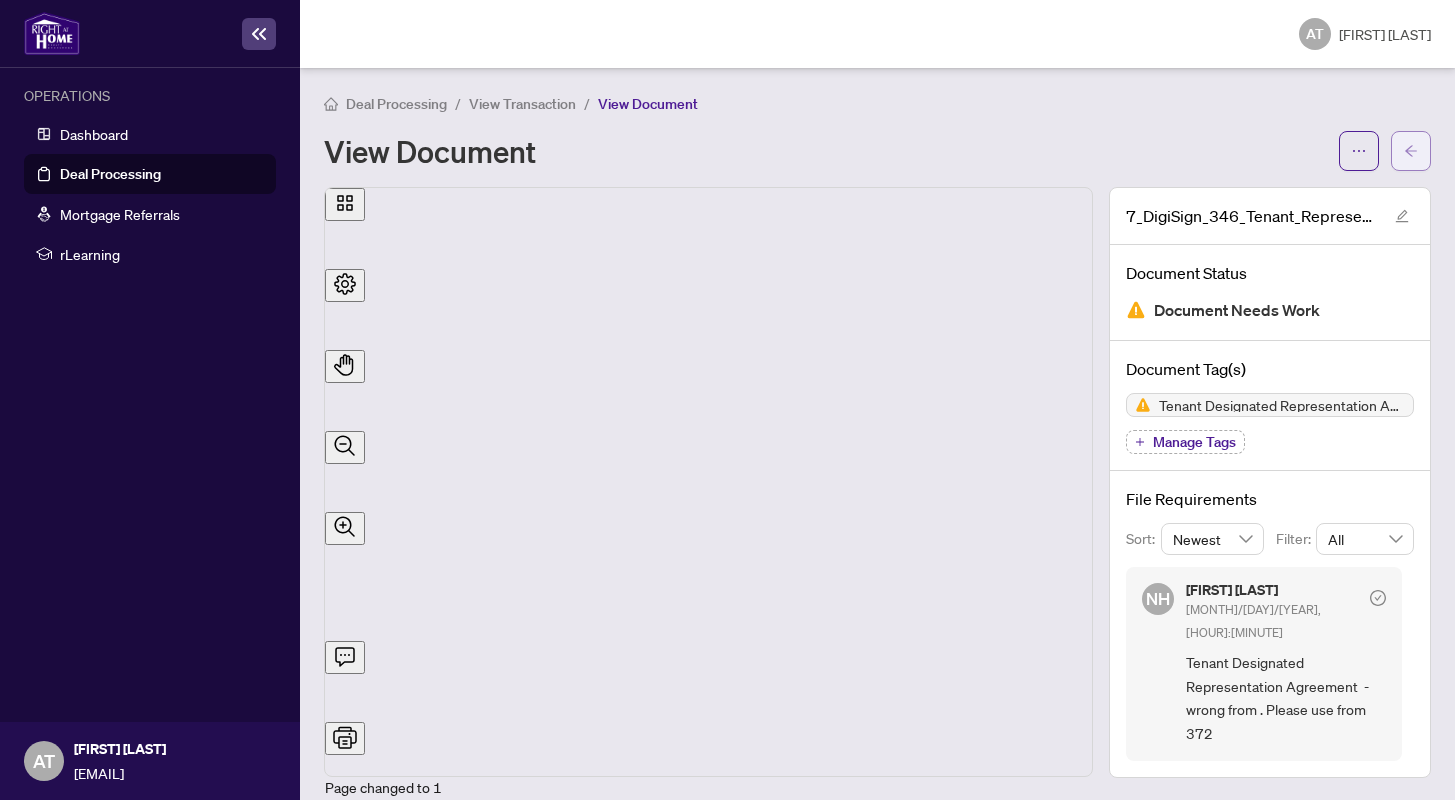 click at bounding box center [1411, 151] 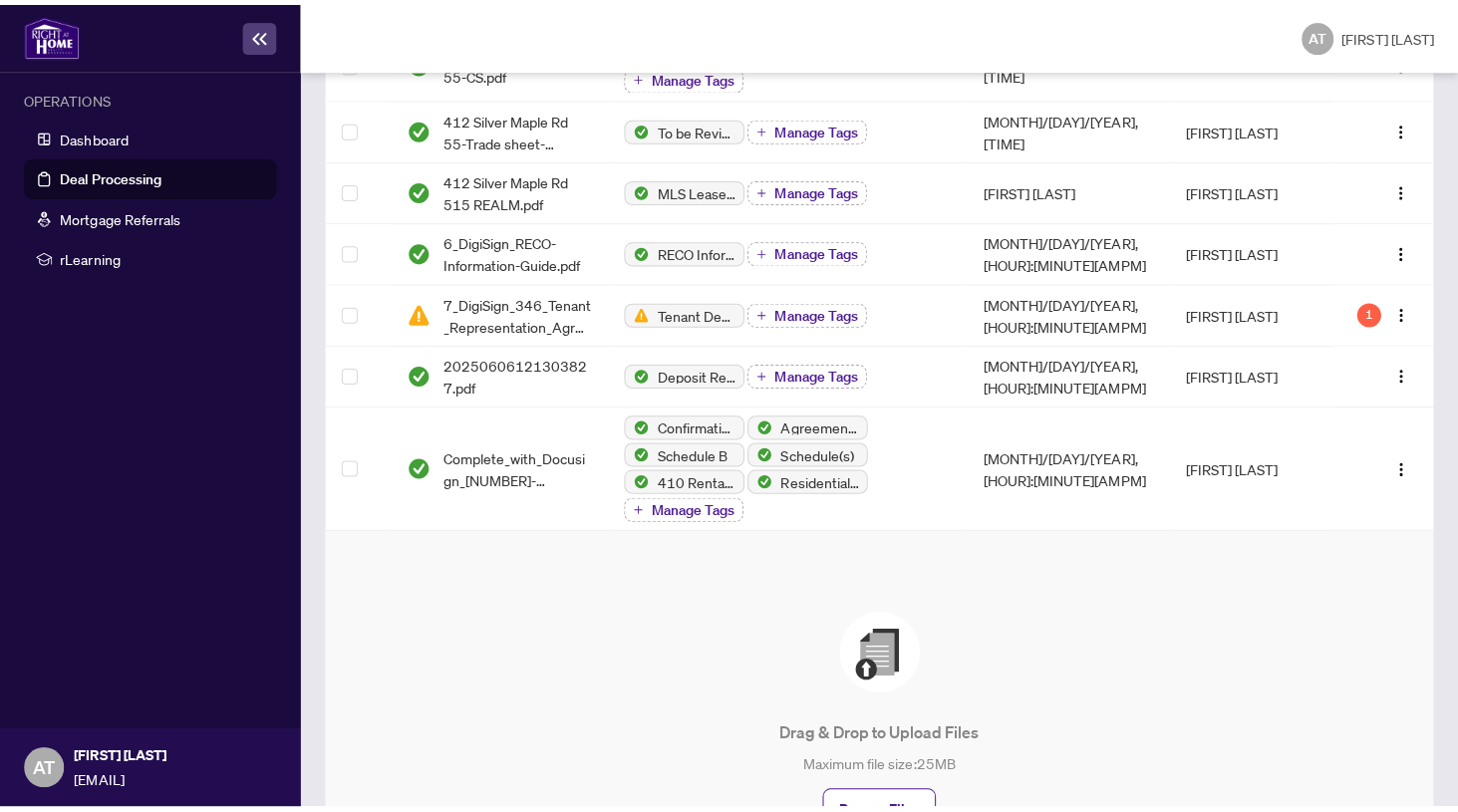 scroll, scrollTop: 572, scrollLeft: 0, axis: vertical 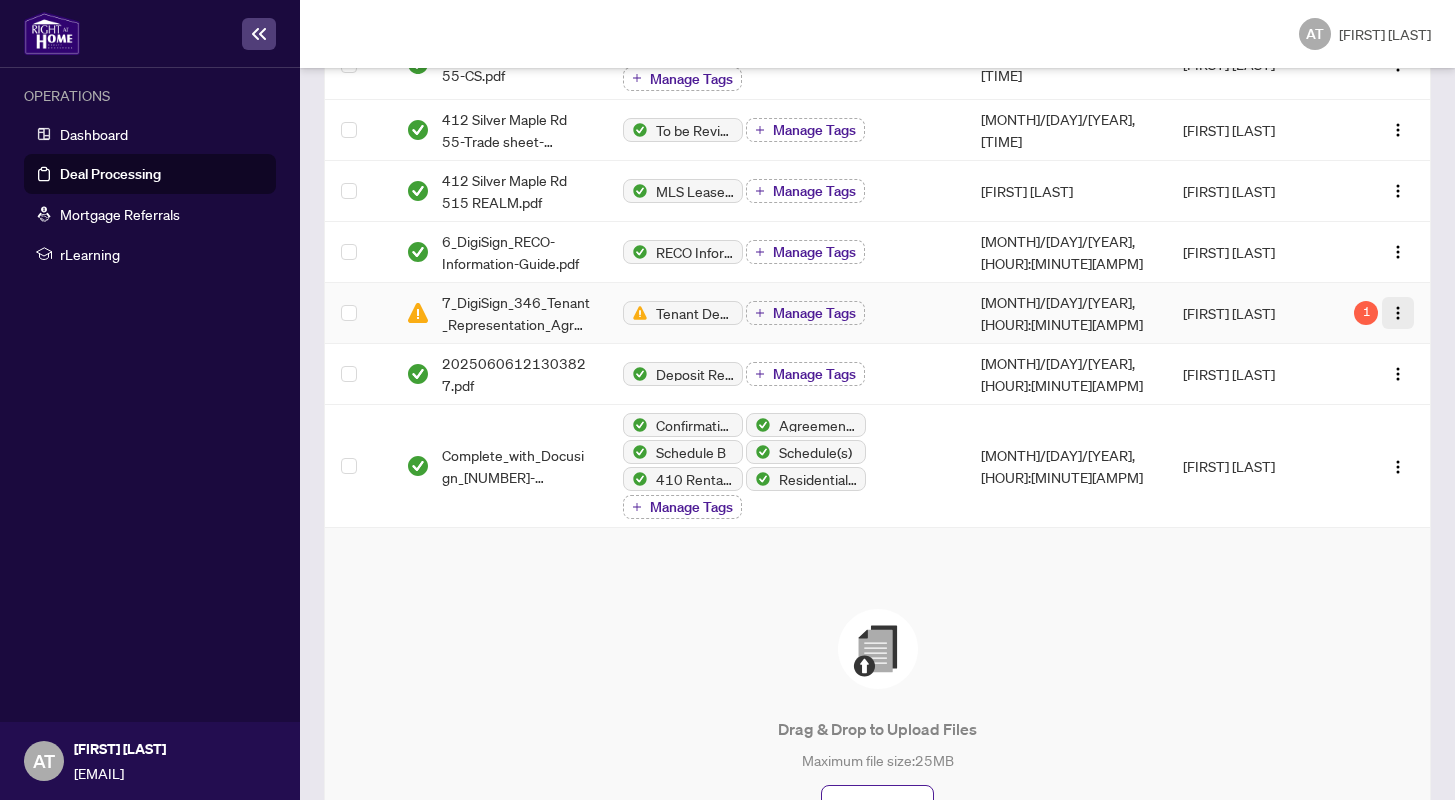 click at bounding box center (1398, 313) 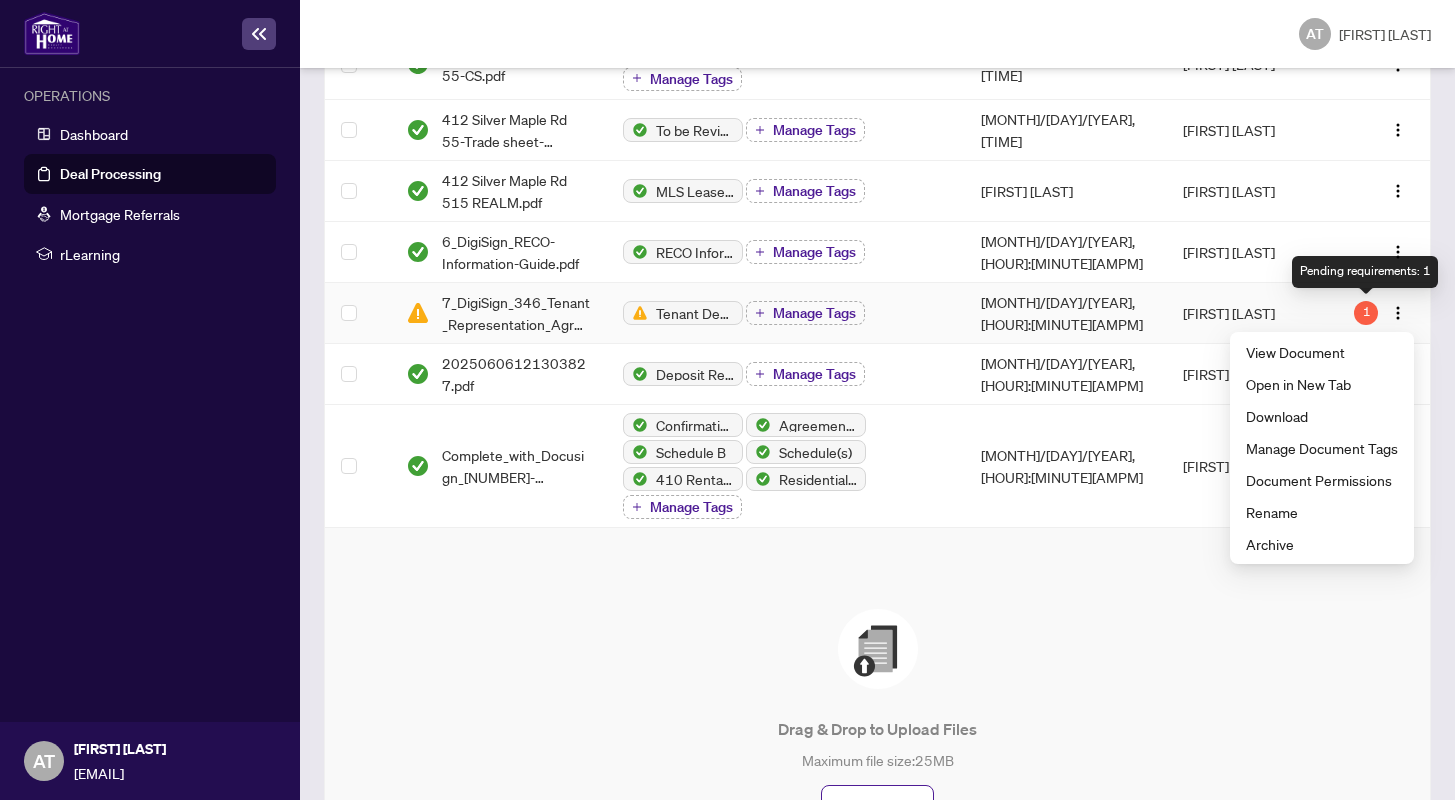 click on "1" at bounding box center [1366, 313] 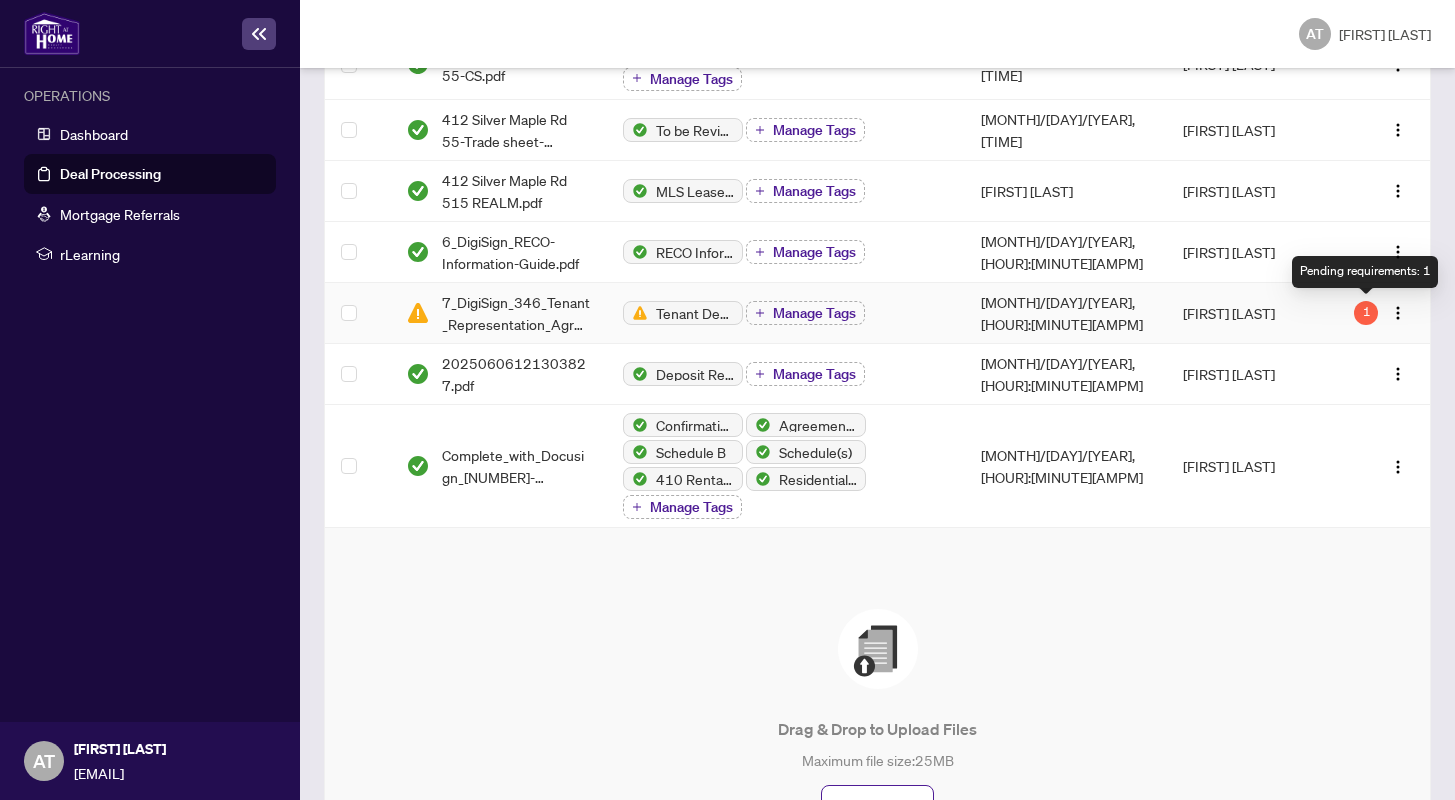 click on "1" at bounding box center (1366, 313) 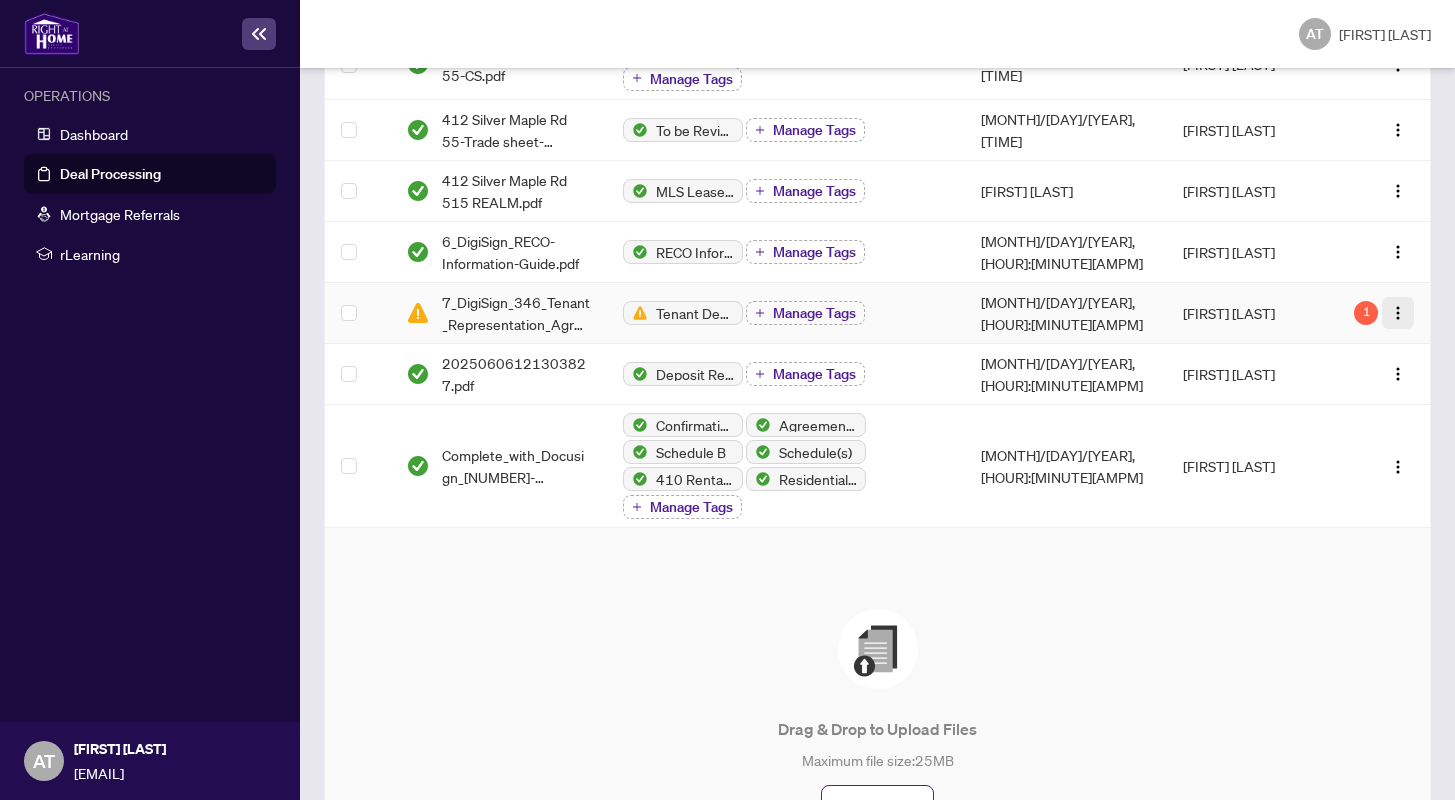 click at bounding box center (1398, 313) 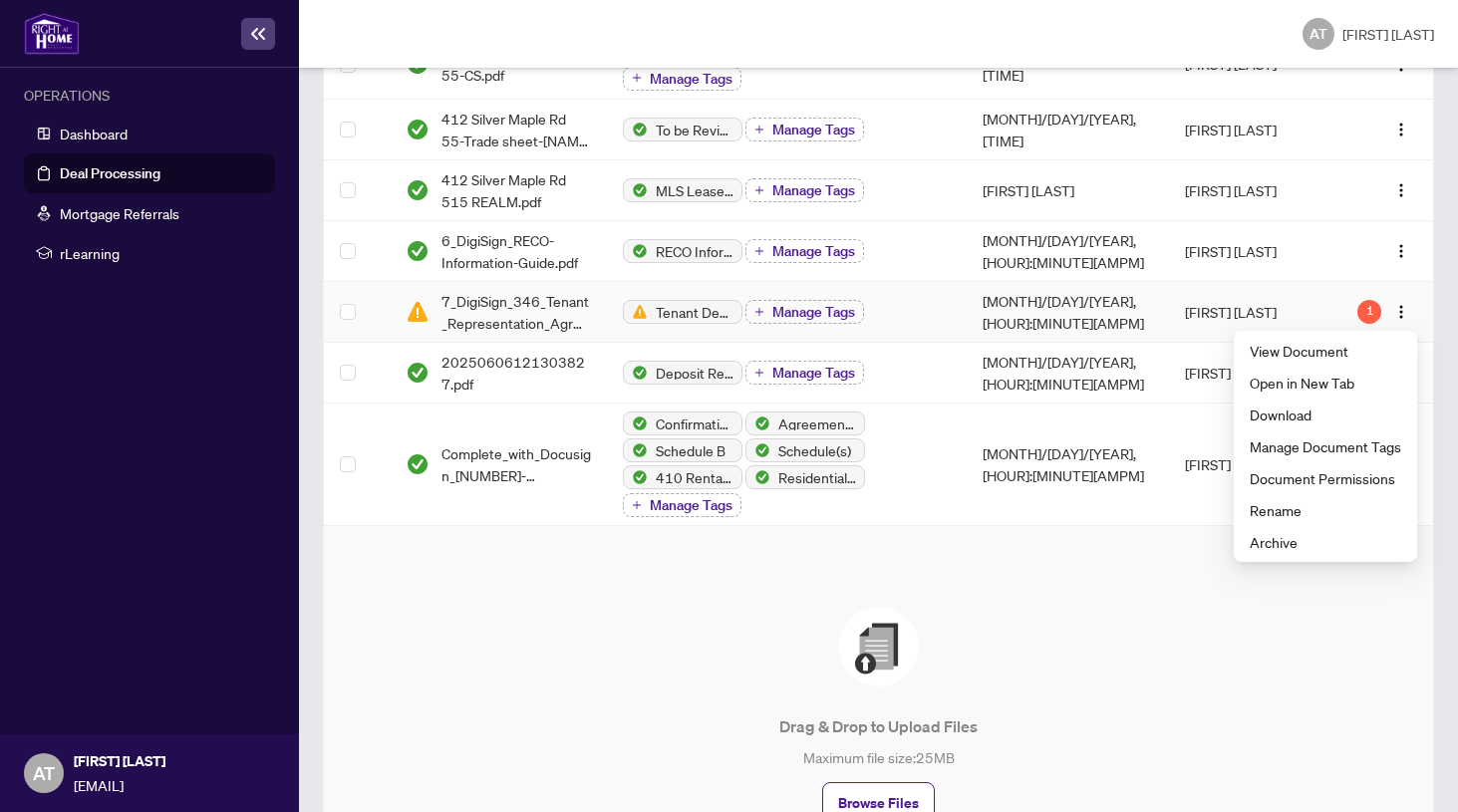 click on "Tenant Designated Representation Agreement Manage Tags" at bounding box center (498, 312) 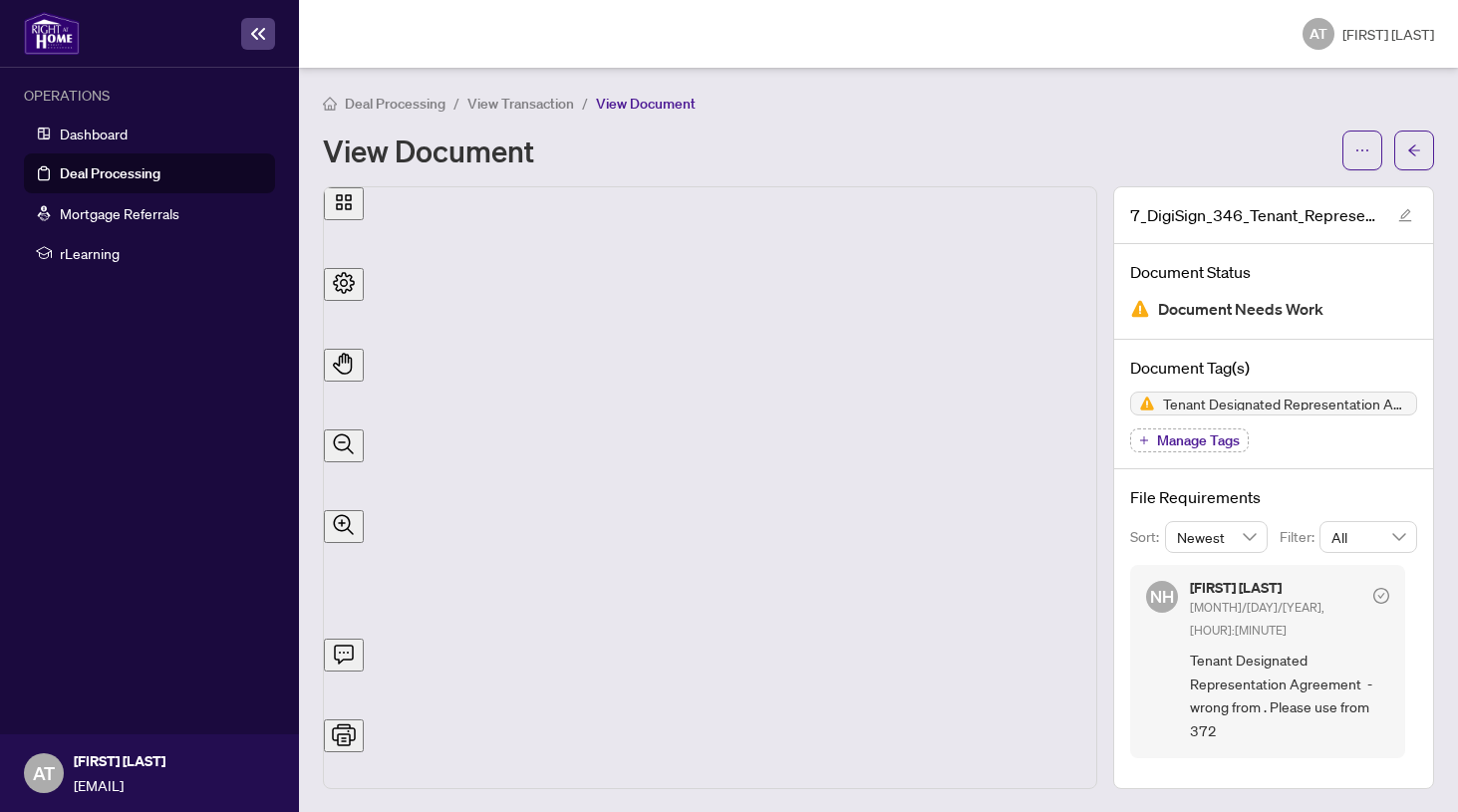 scroll, scrollTop: 0, scrollLeft: 0, axis: both 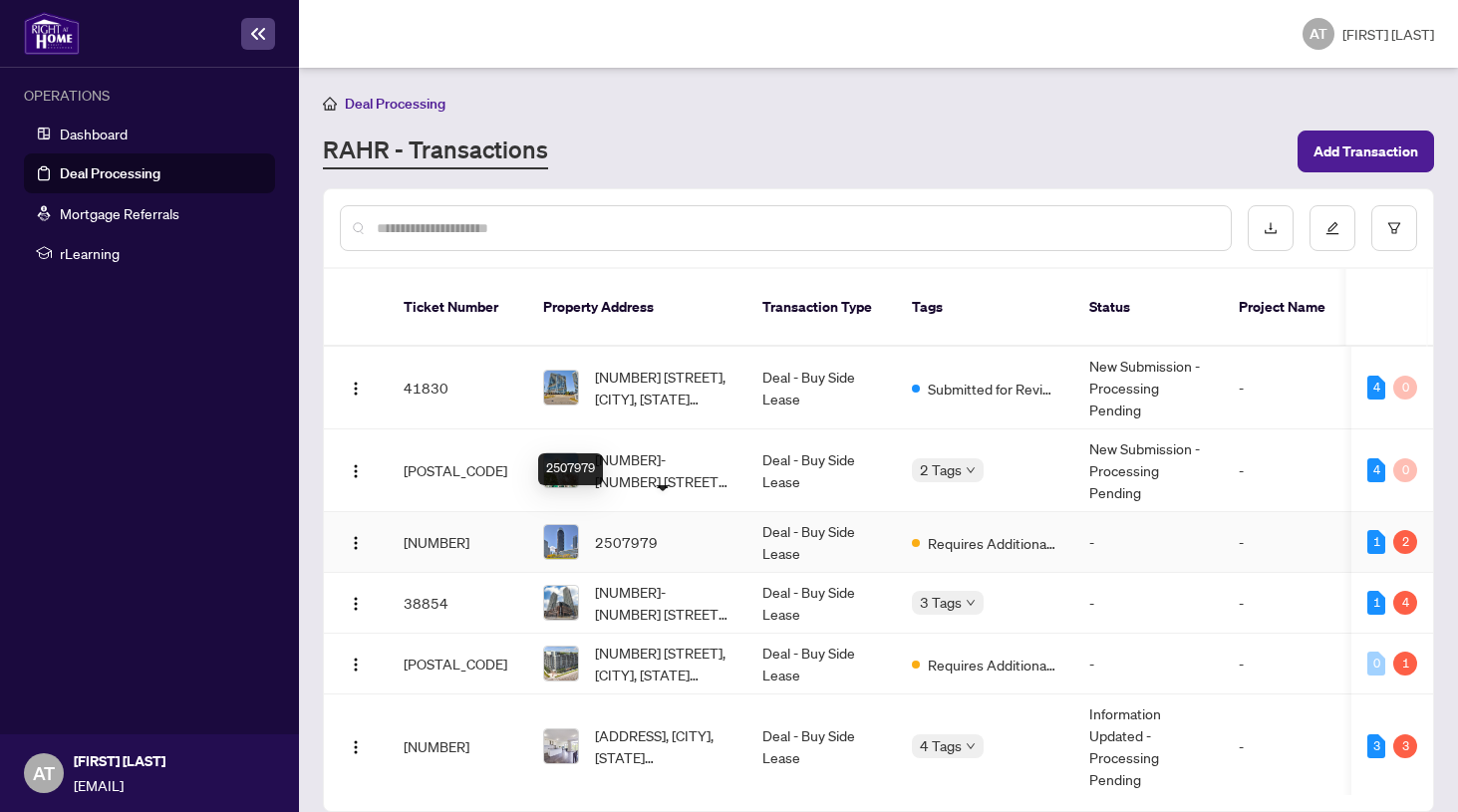 click on "2507979" at bounding box center (626, 542) 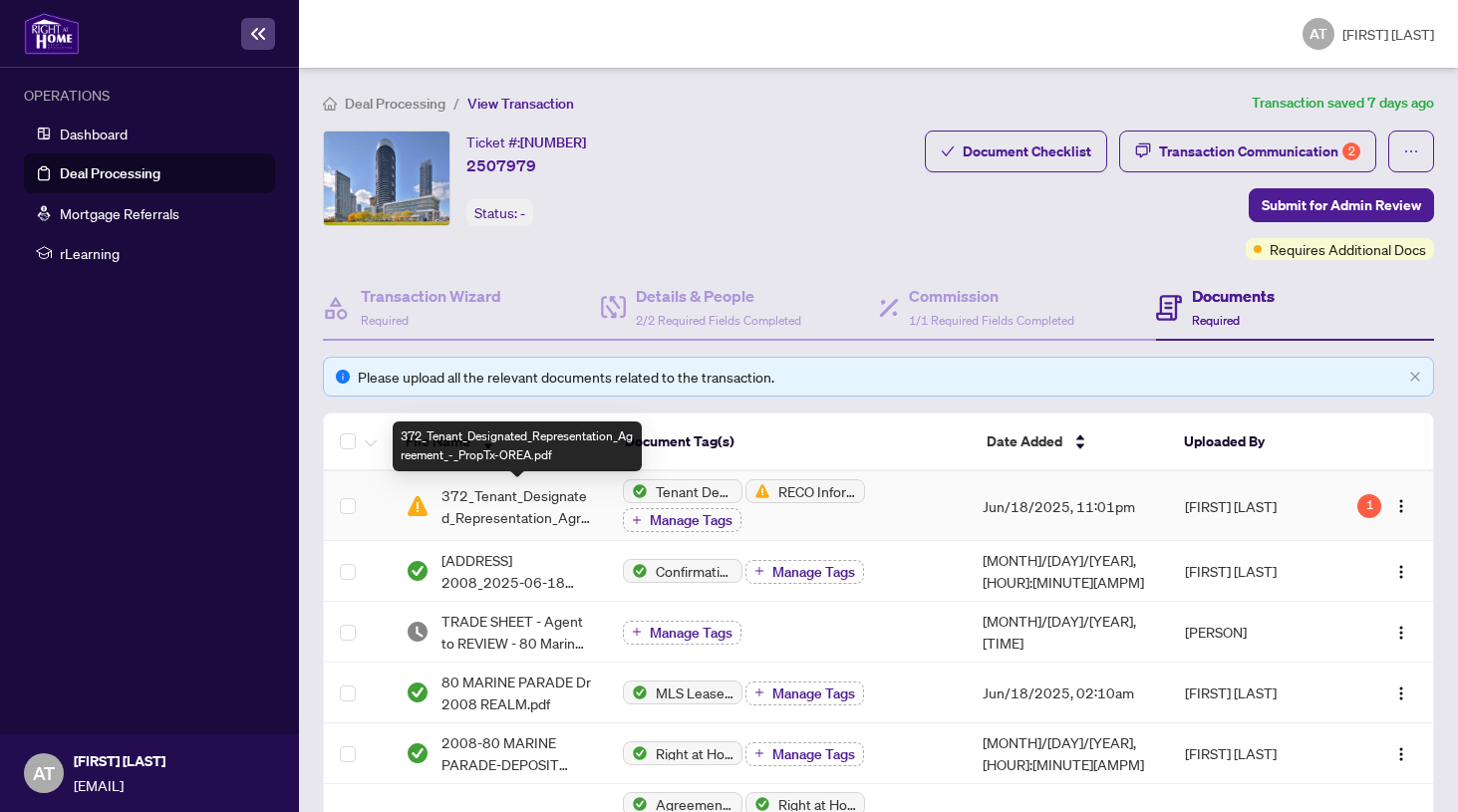 click on "372_Tenant_Designated_Representation_Agreement_-_PropTx-OREA.pdf" at bounding box center (516, 506) 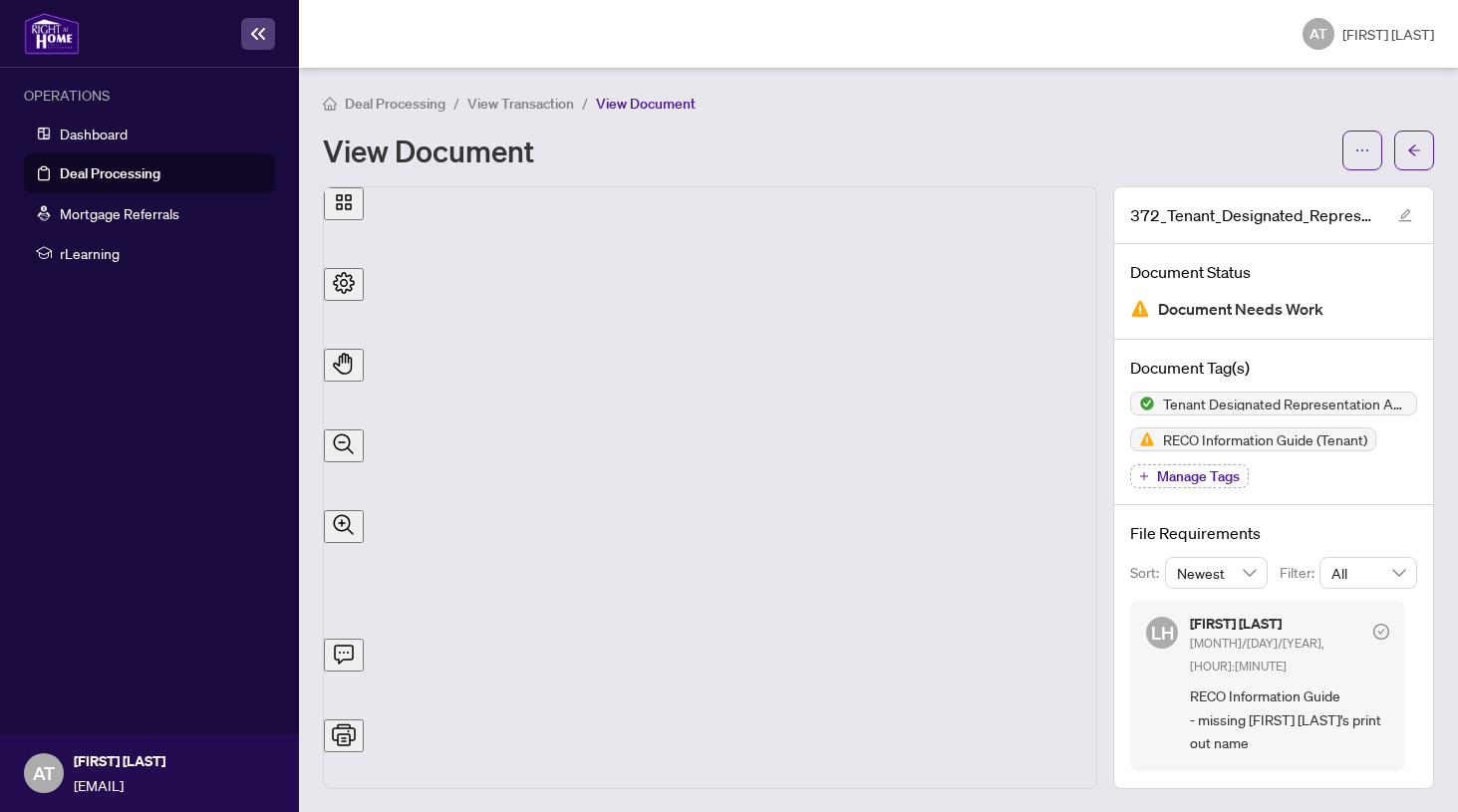 scroll, scrollTop: 0, scrollLeft: 0, axis: both 